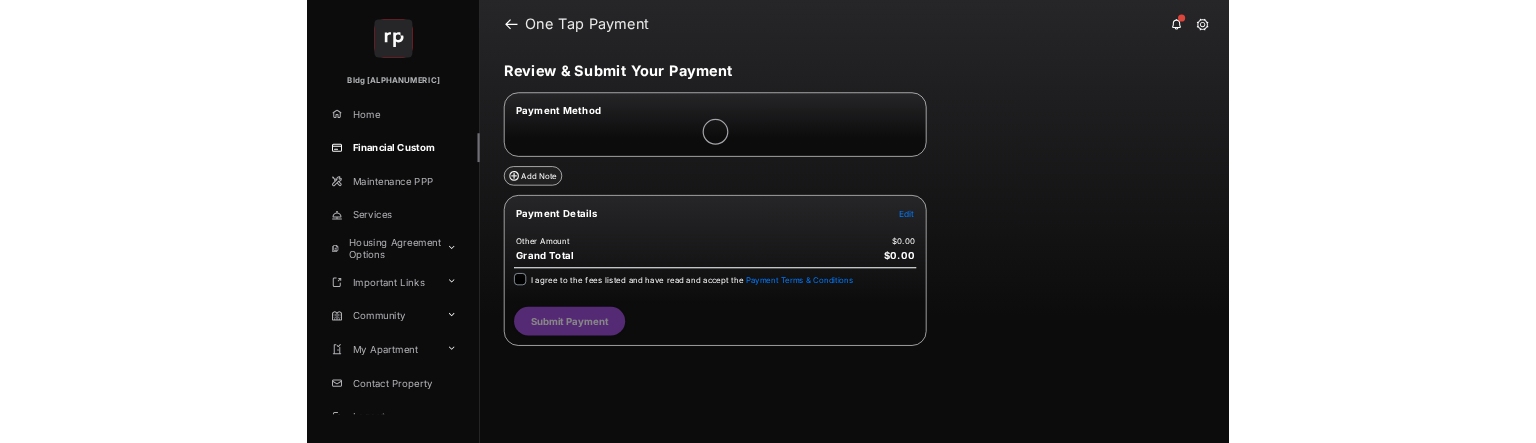scroll, scrollTop: 0, scrollLeft: 0, axis: both 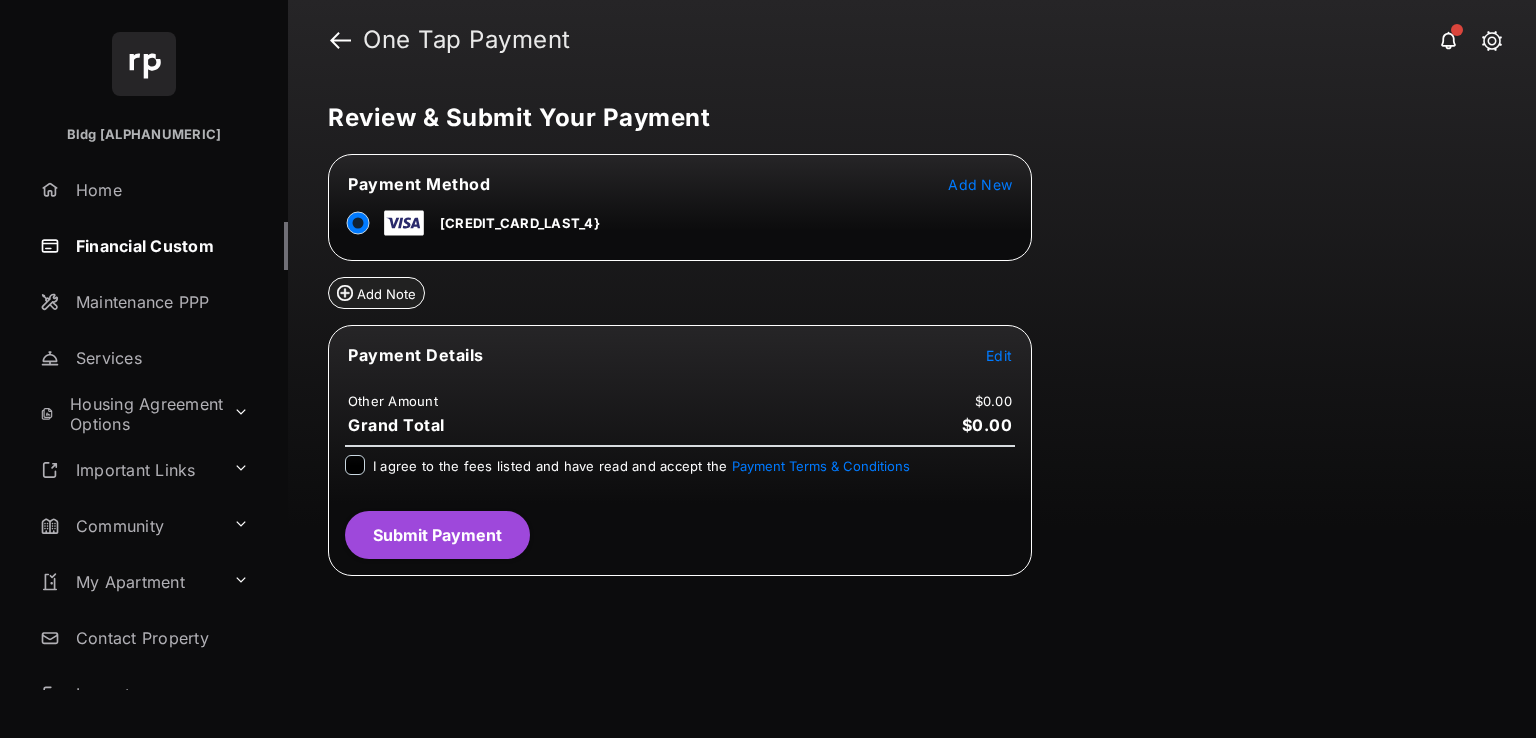 click on "Edit" at bounding box center [999, 355] 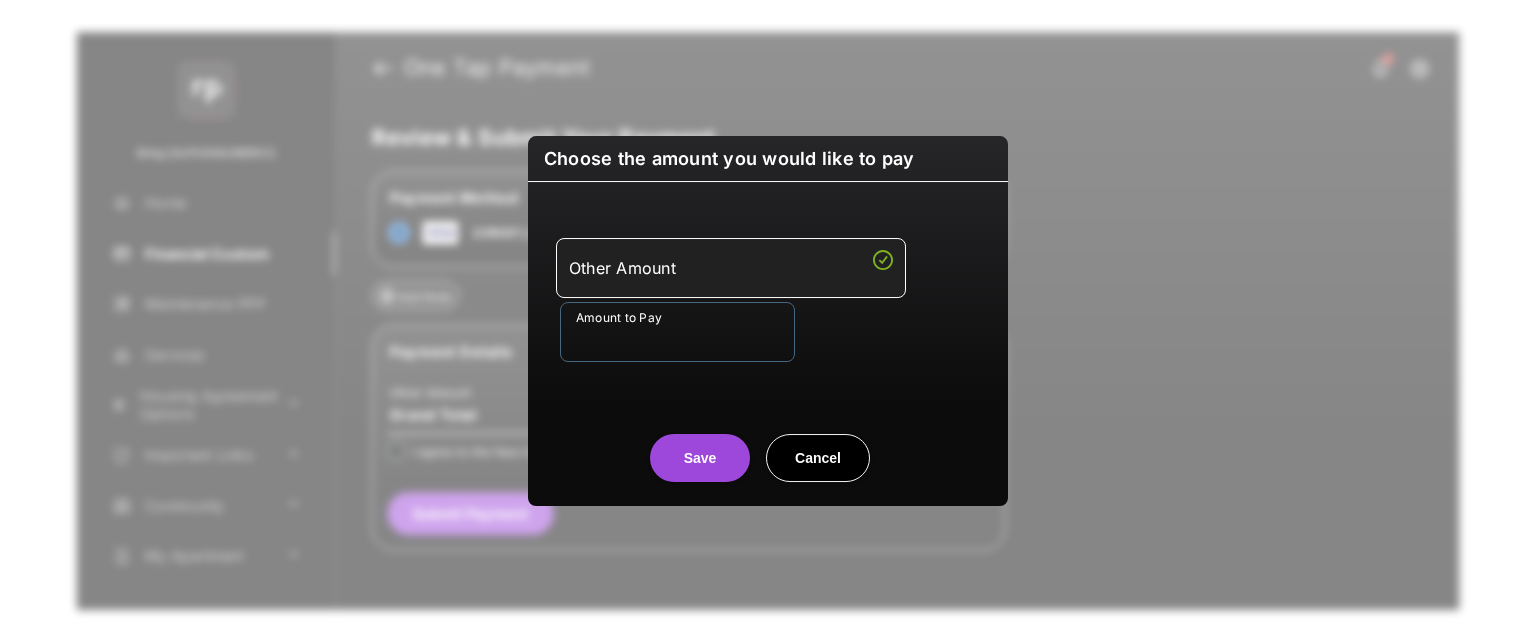 click on "Amount to Pay" at bounding box center (677, 332) 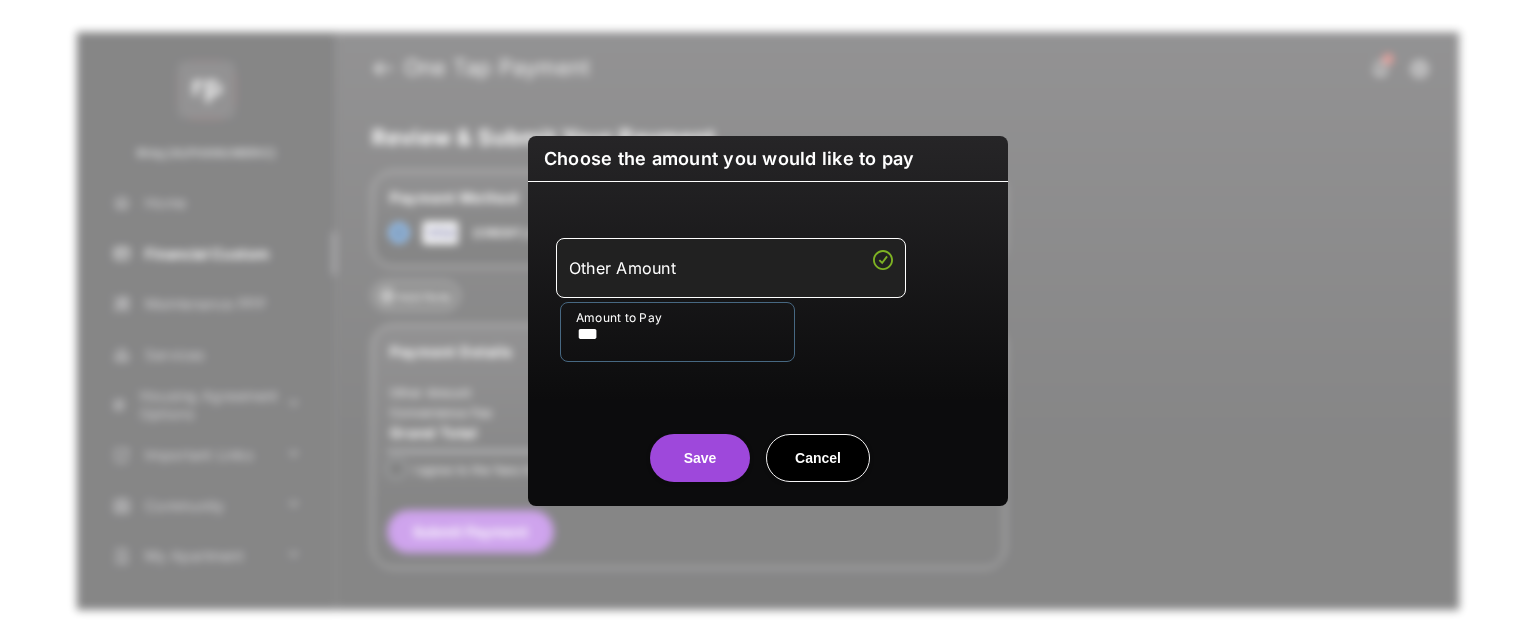 type on "***" 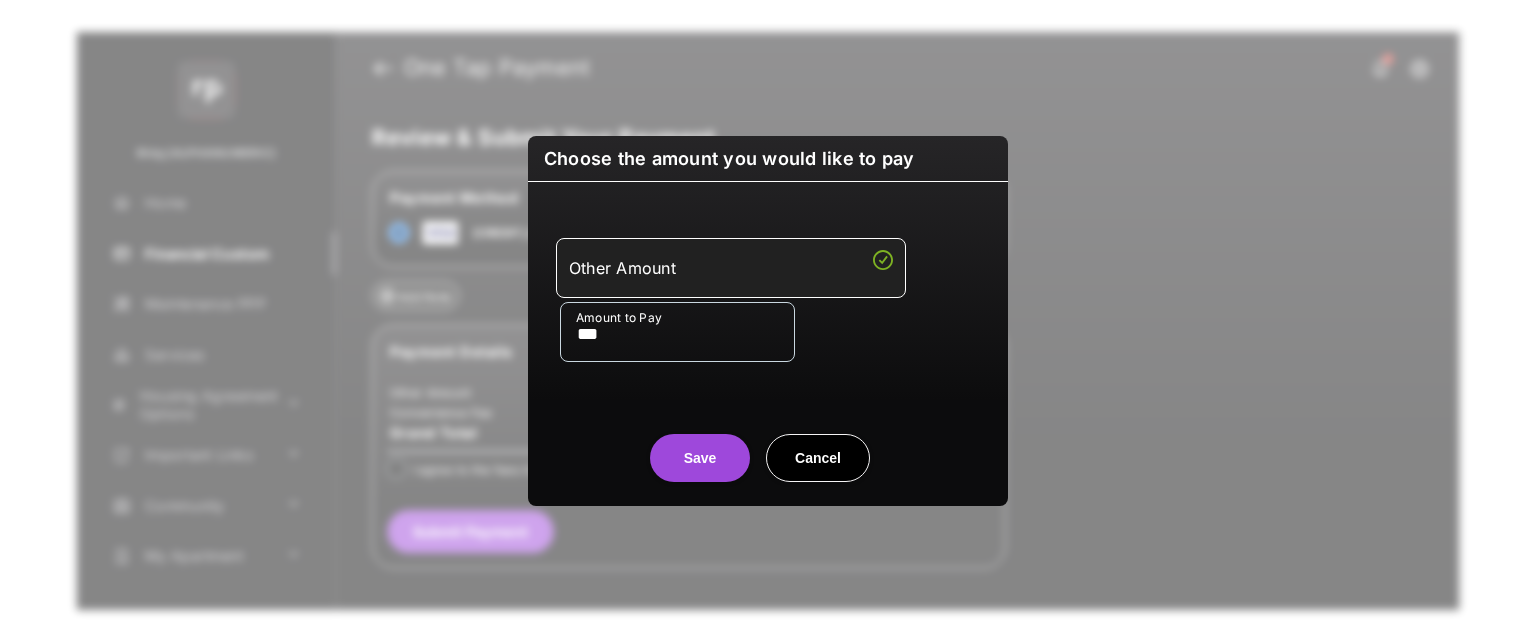 click on "Save Cancel" at bounding box center [768, 438] 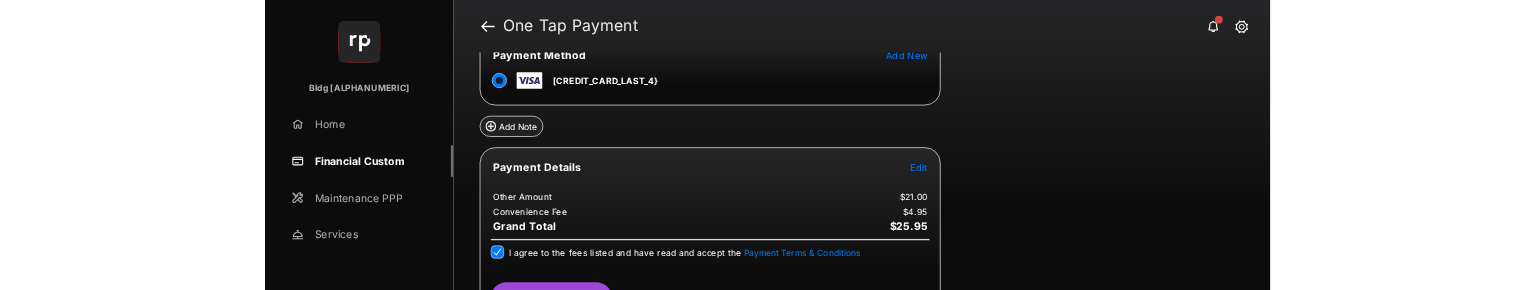 scroll, scrollTop: 148, scrollLeft: 0, axis: vertical 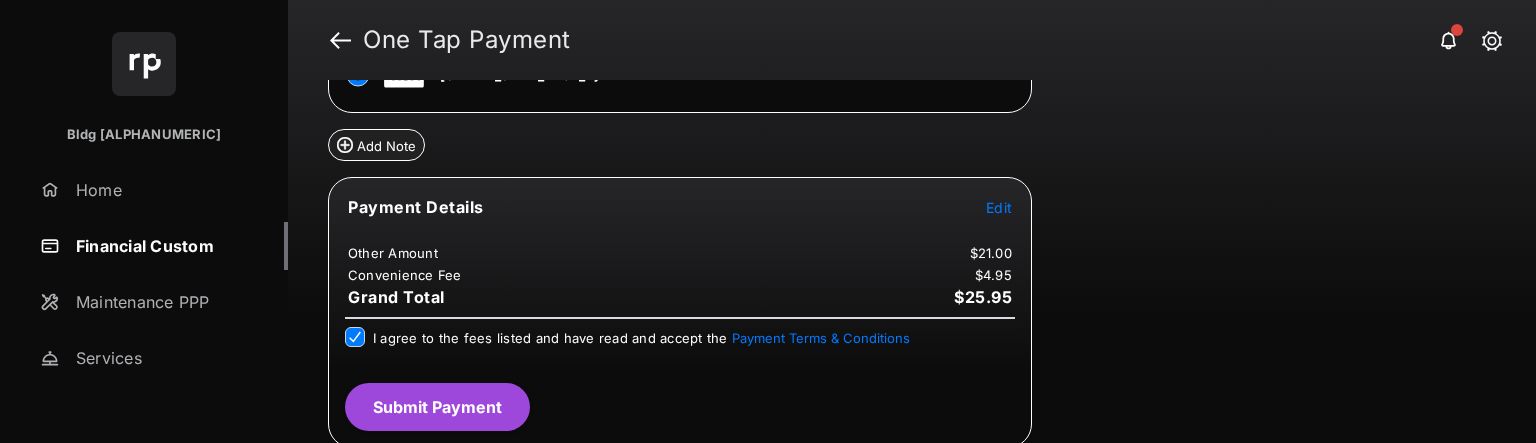 click on "Submit Payment" at bounding box center [437, 407] 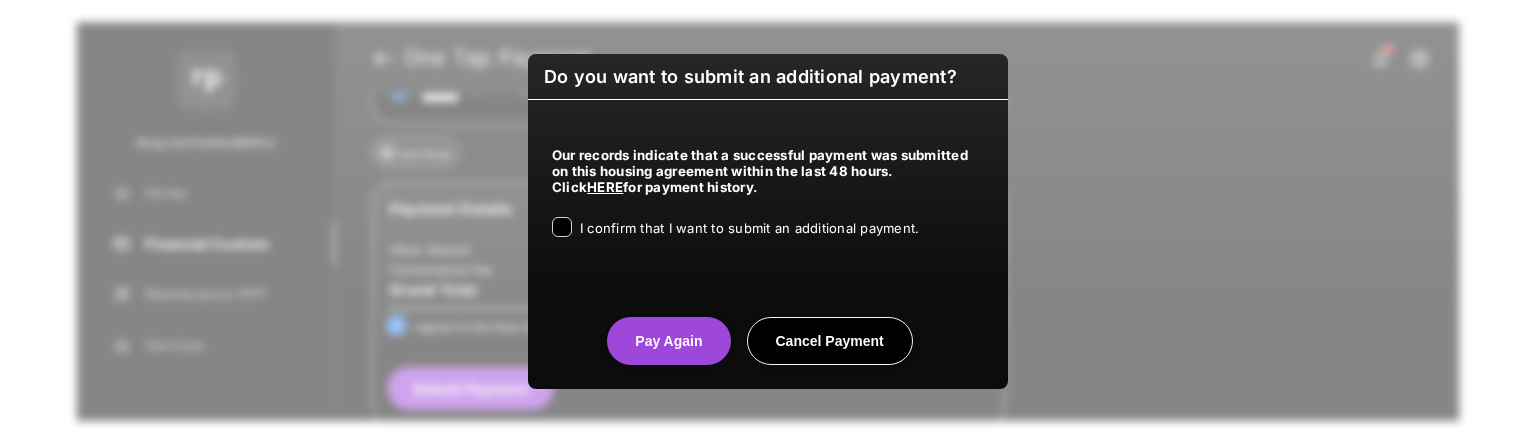 click on "Our records indicate that a successful payment was submitted on this housing agreement within the last 48 hours. Click  HERE  for payment history. I confirm that I want to submit an additional payment." at bounding box center (768, 188) 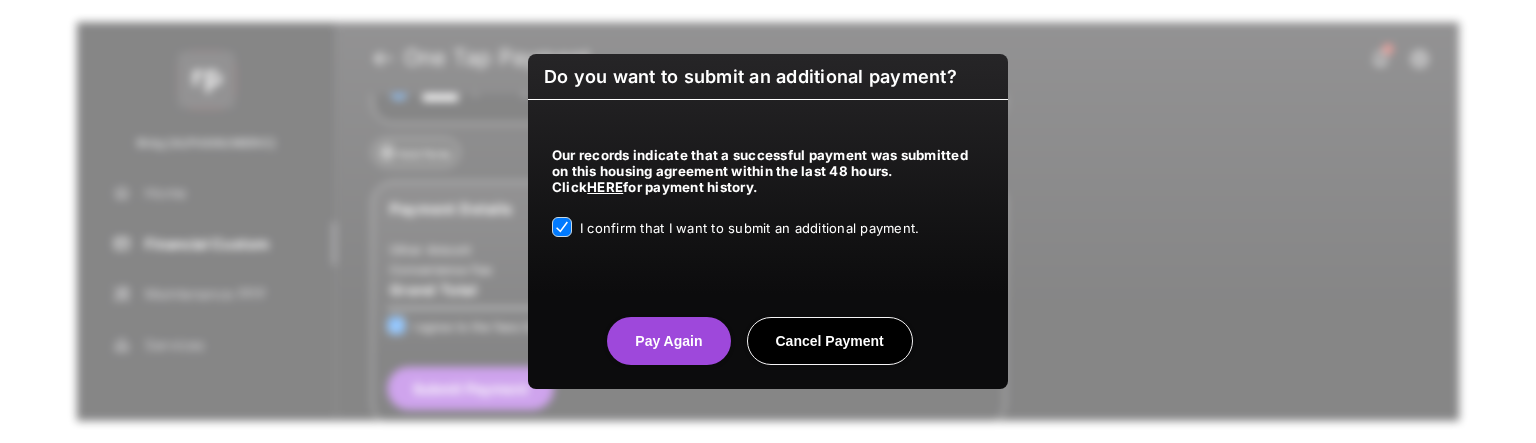 drag, startPoint x: 604, startPoint y: 338, endPoint x: 626, endPoint y: 367, distance: 36.40055 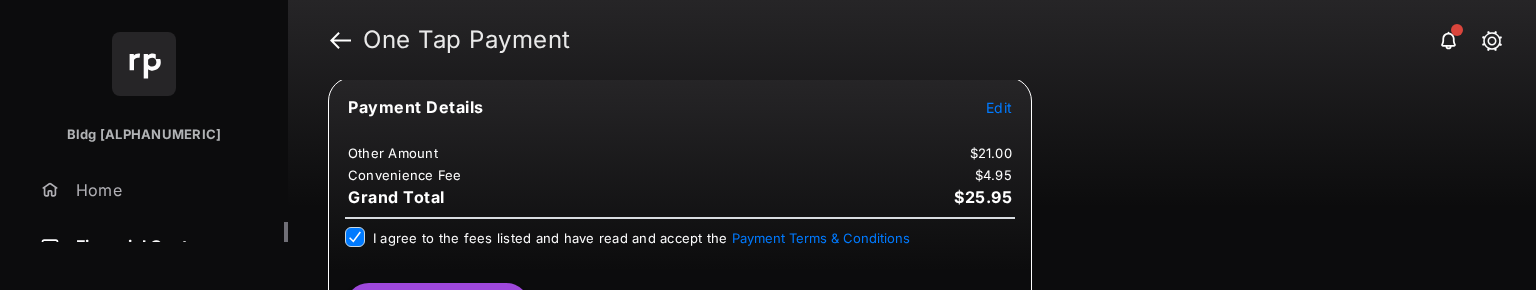 scroll, scrollTop: 301, scrollLeft: 0, axis: vertical 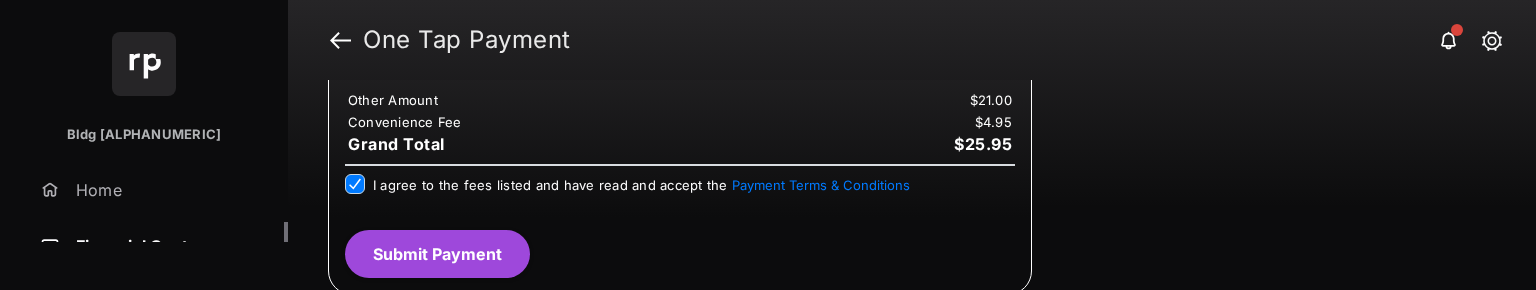 click on "Submit Payment" at bounding box center [437, 254] 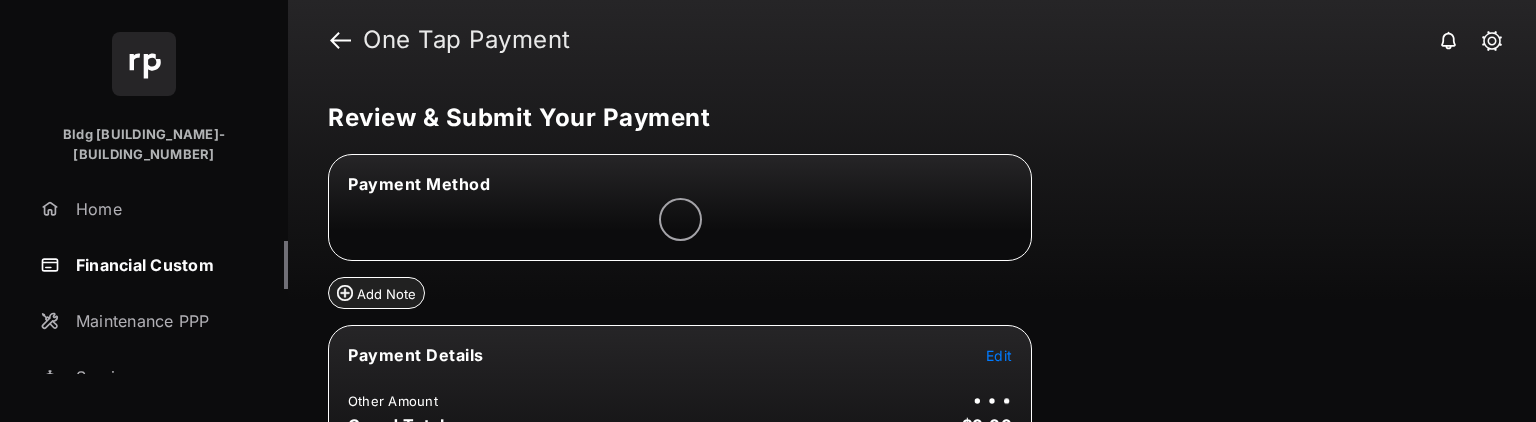 scroll, scrollTop: 0, scrollLeft: 0, axis: both 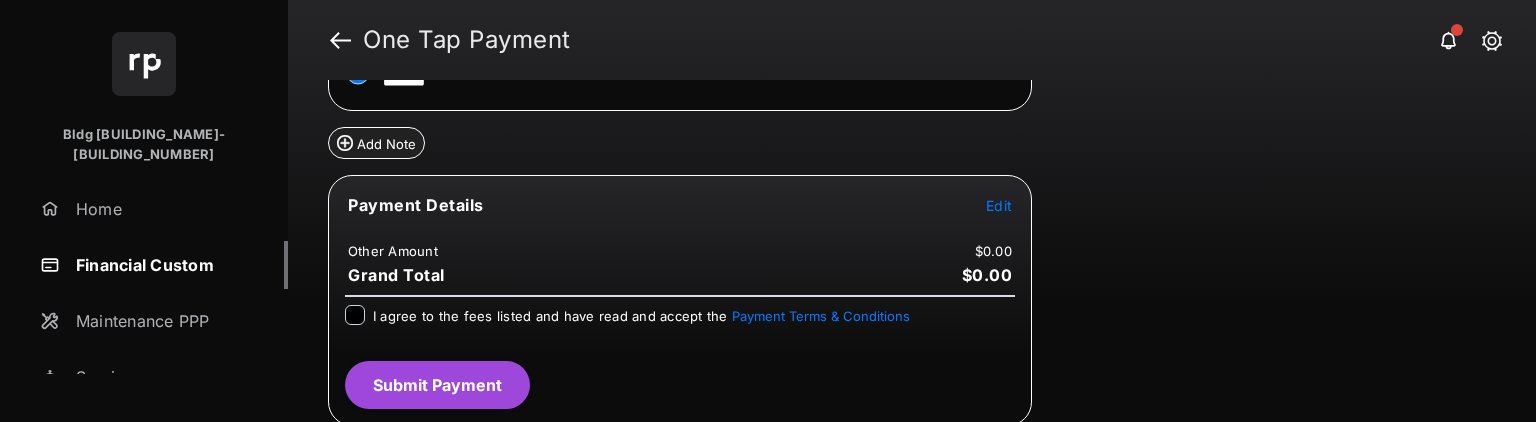 click on "I agree to the fees listed and have read and accept the Payment Terms & Conditions" at bounding box center [641, 316] 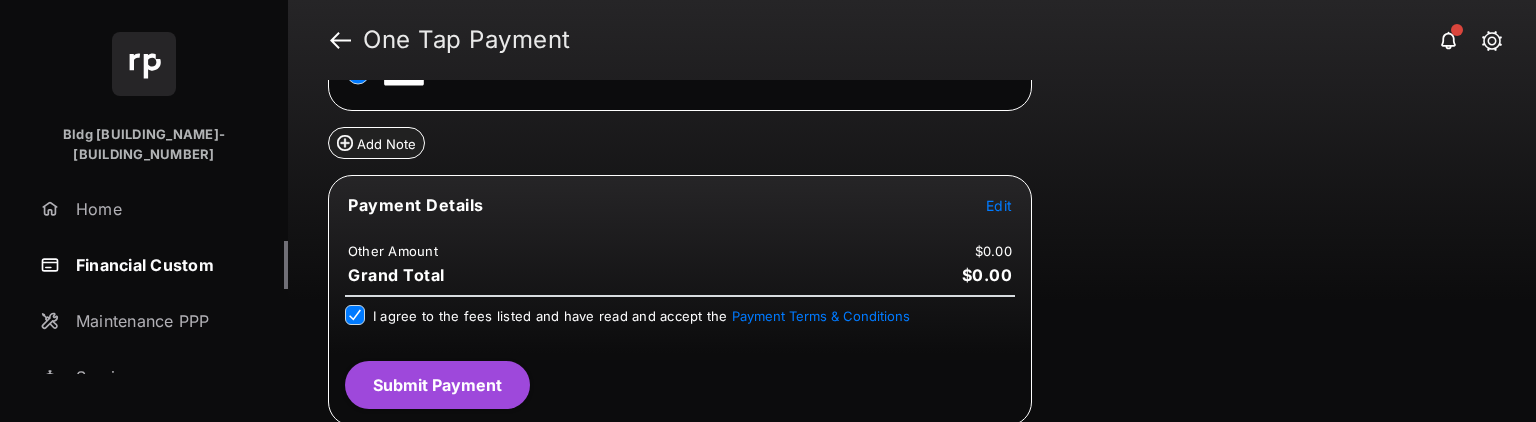 click on "Edit" at bounding box center (999, 205) 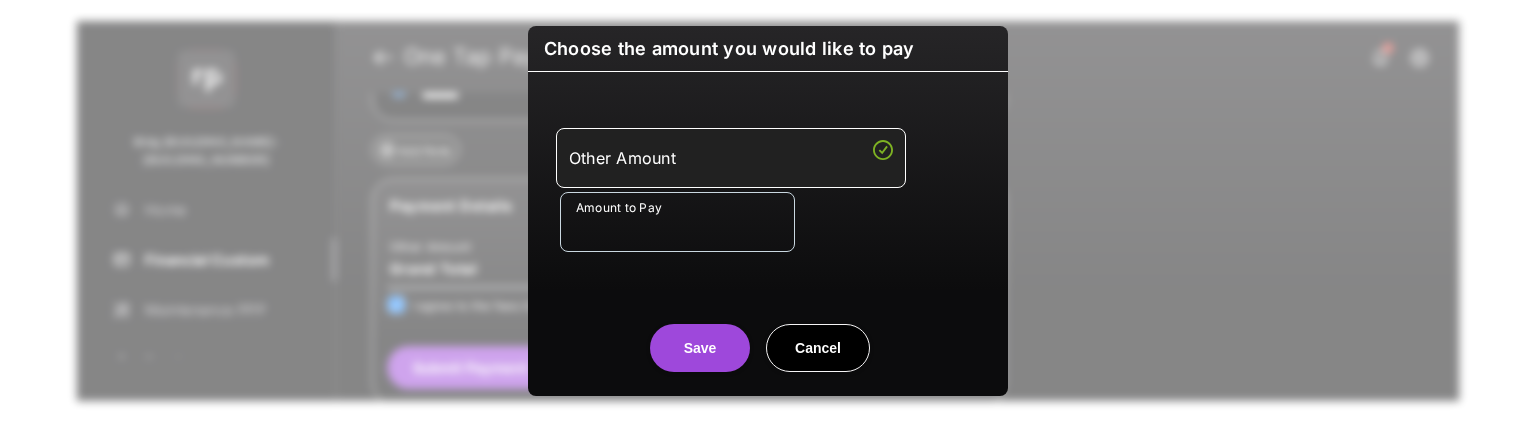click on "Amount to Pay" at bounding box center [677, 222] 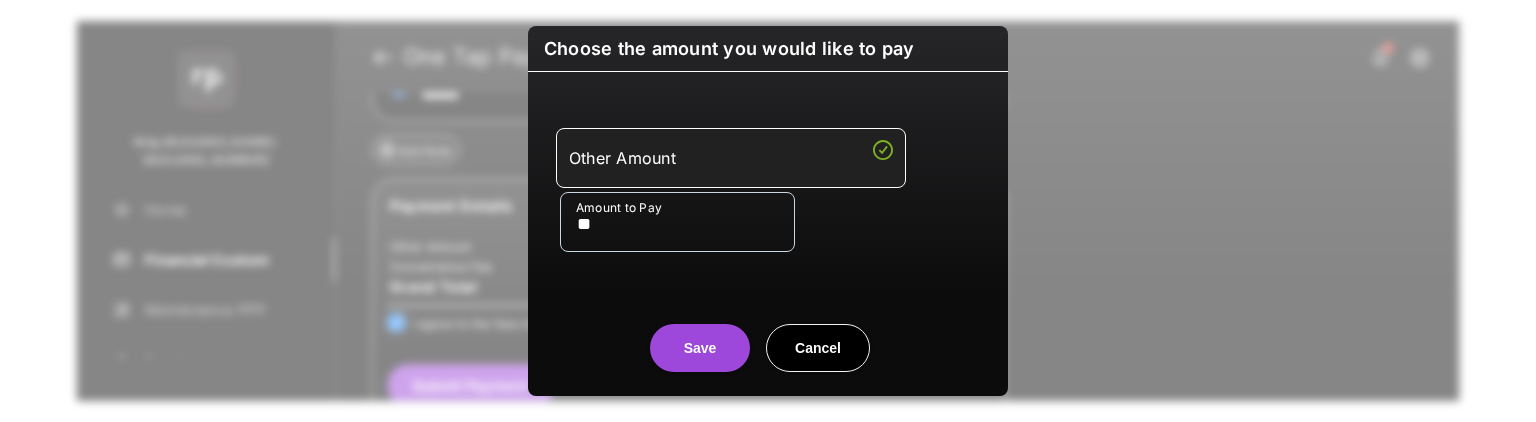 type on "**" 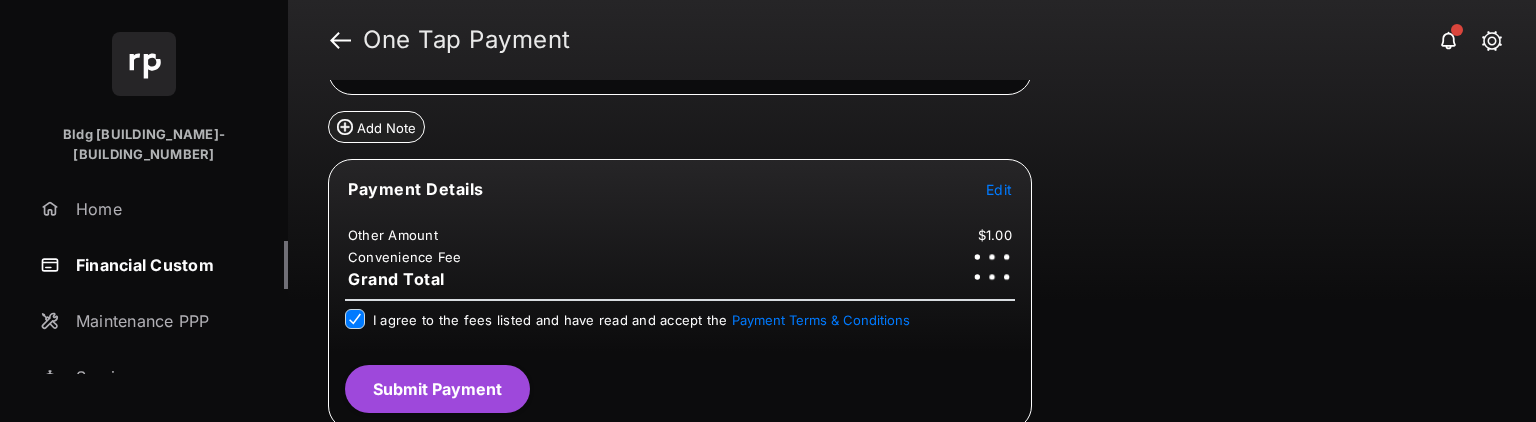 scroll, scrollTop: 169, scrollLeft: 0, axis: vertical 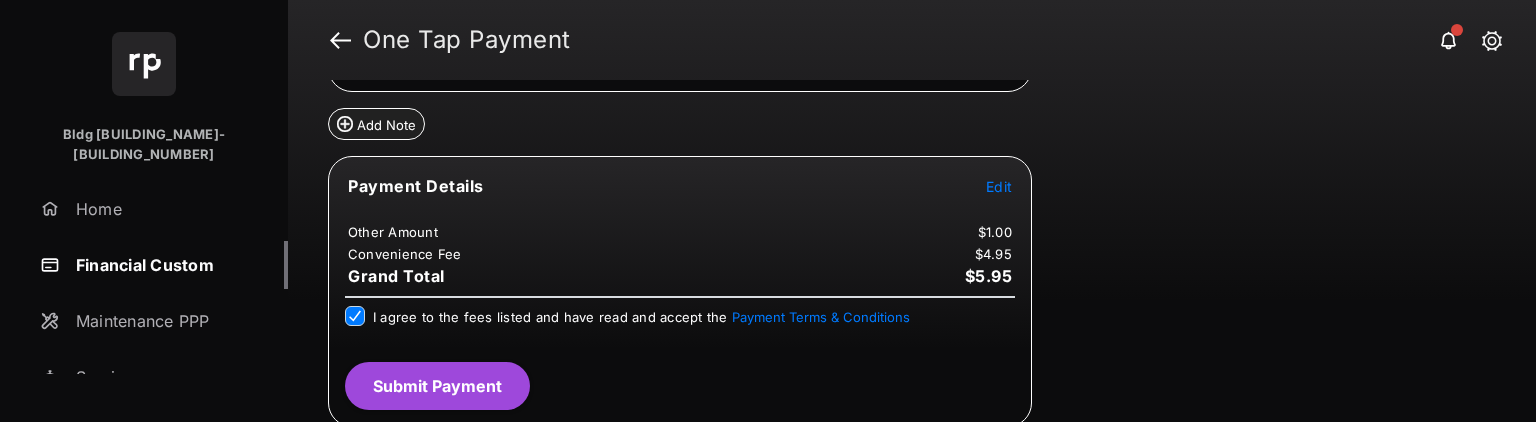 click on "Submit Payment" at bounding box center [437, 386] 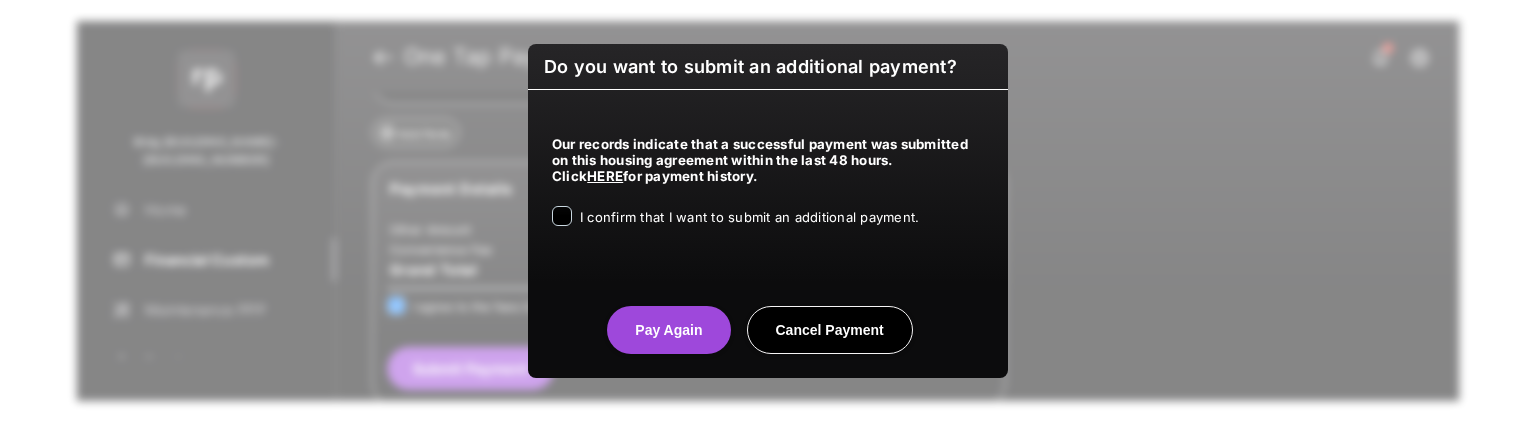 click on "I confirm that I want to submit an additional payment." at bounding box center (749, 217) 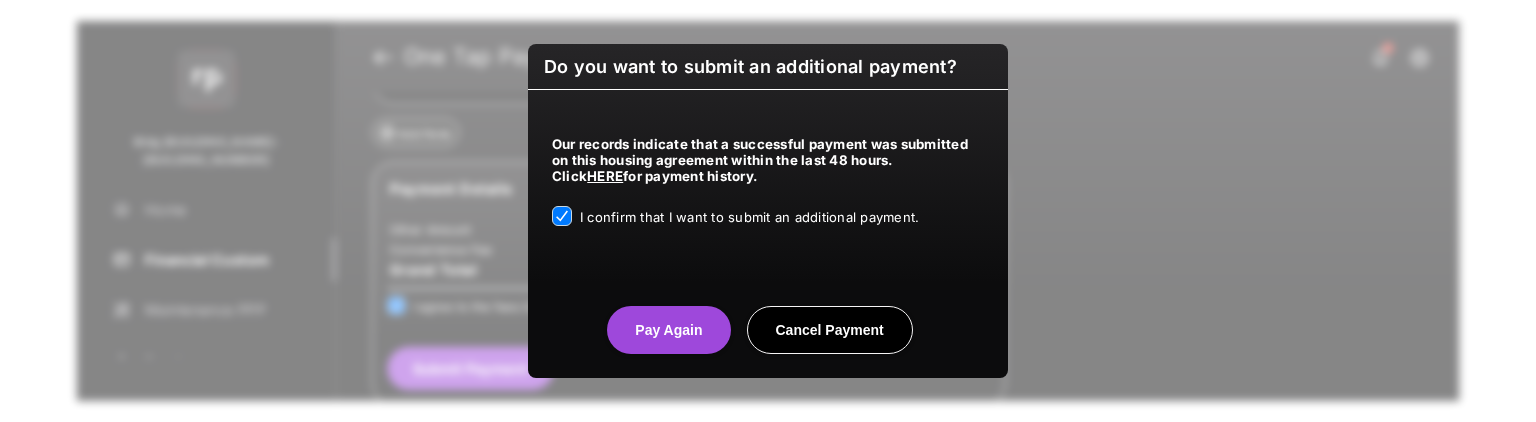 click on "Pay Again" at bounding box center (668, 330) 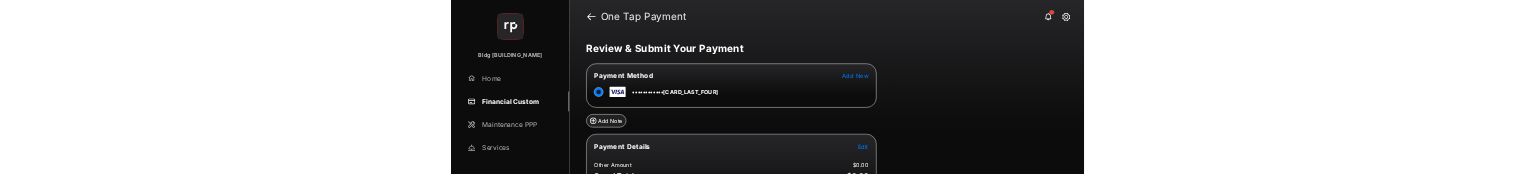 scroll, scrollTop: 0, scrollLeft: 0, axis: both 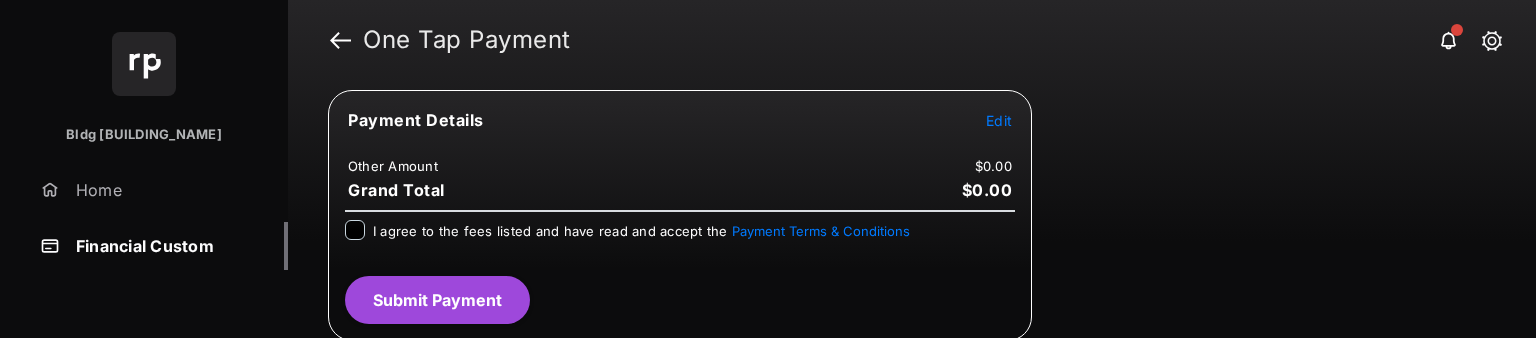 click on "I agree to the fees listed and have read and accept the   Payment Terms & Conditions" at bounding box center (641, 231) 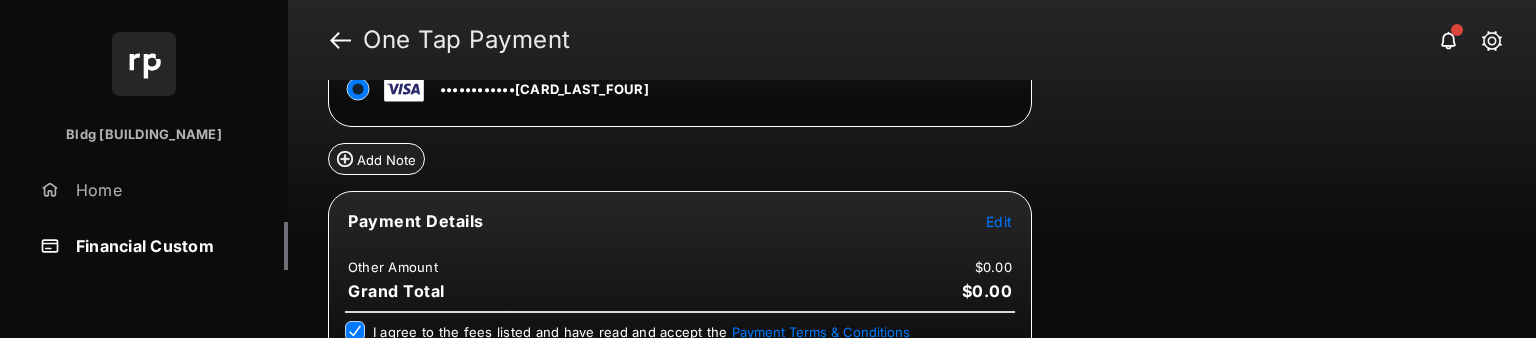 scroll, scrollTop: 135, scrollLeft: 0, axis: vertical 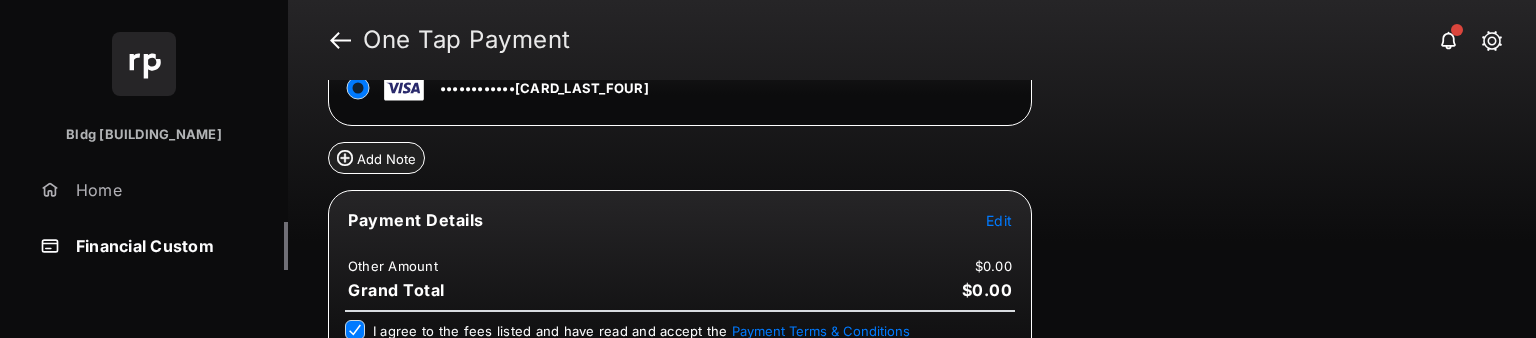 click on "Edit" at bounding box center [999, 220] 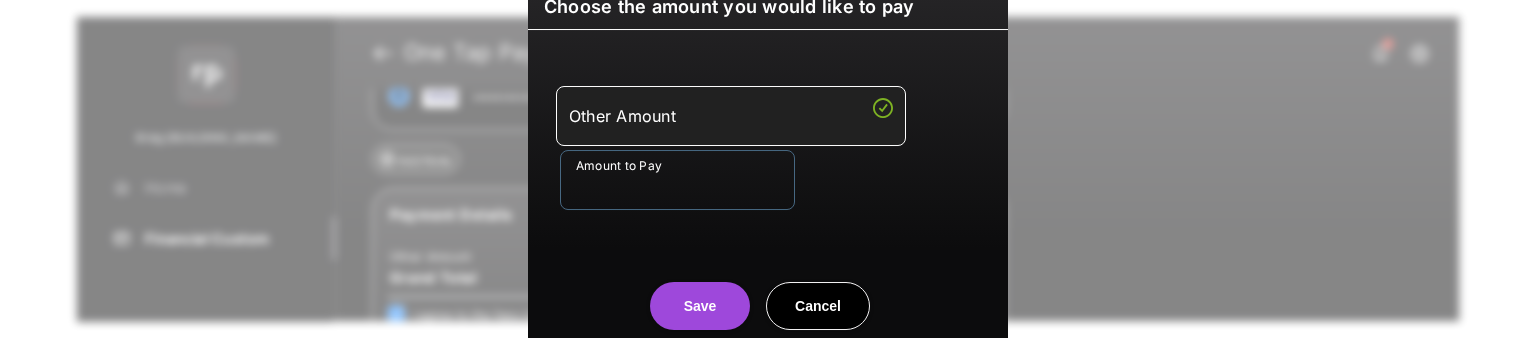 click on "Amount to Pay" at bounding box center (677, 180) 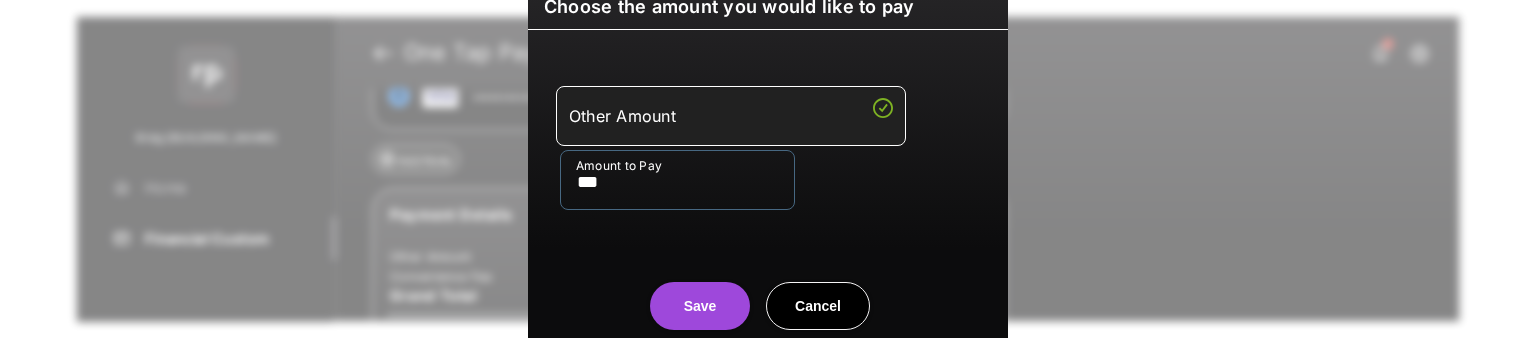 type on "***" 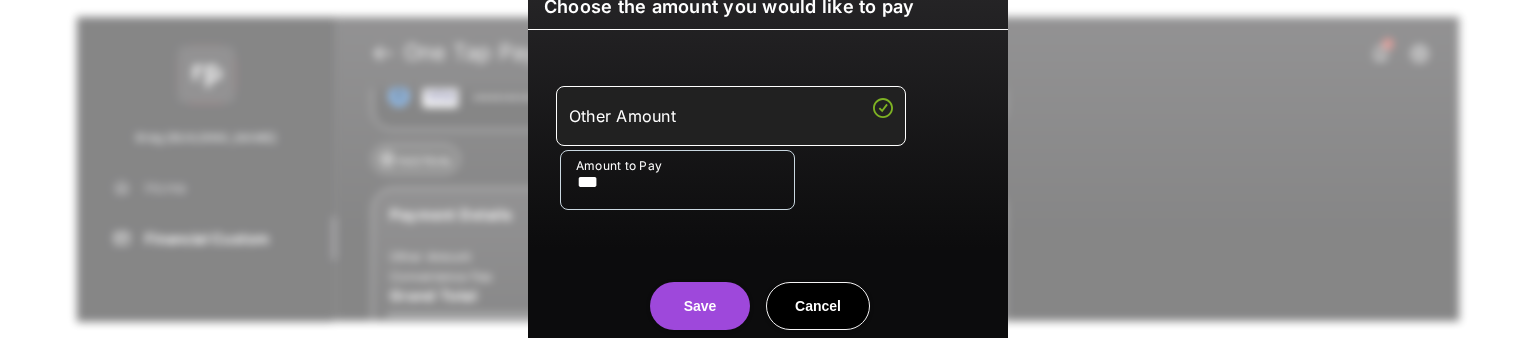 click on "Other Amount Amount to Pay ***" at bounding box center (768, 148) 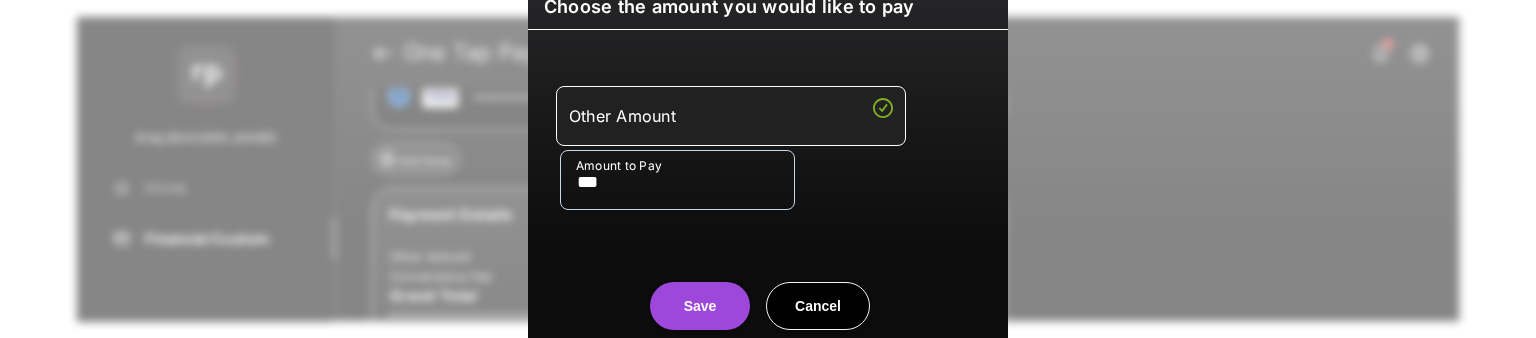 click on "Save" at bounding box center [700, 306] 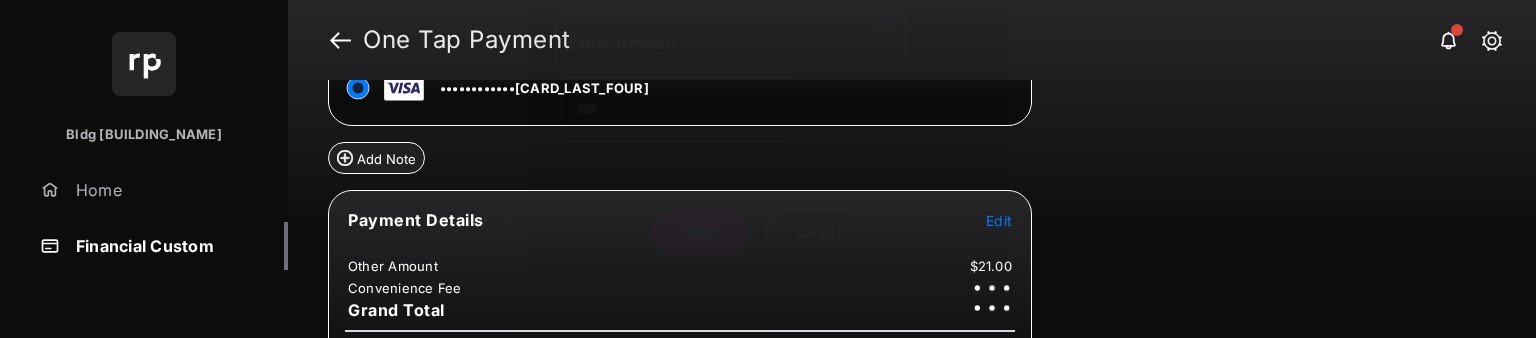 scroll, scrollTop: 40, scrollLeft: 0, axis: vertical 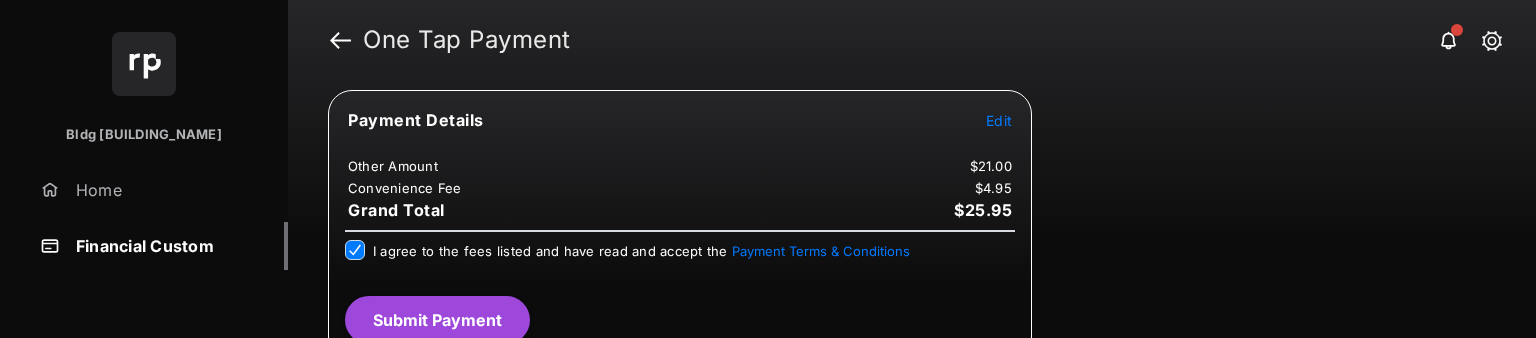 click on "Submit Payment" at bounding box center [437, 320] 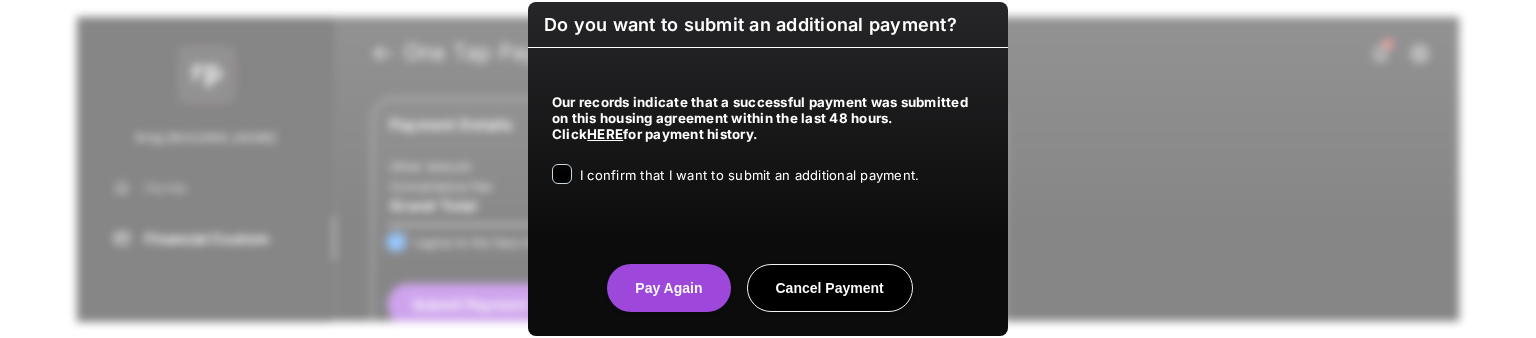 click on "Our records indicate that a successful payment was submitted on this housing agreement within the last 48 hours. Click  HERE  for payment history. I confirm that I want to submit an additional payment." at bounding box center (768, 136) 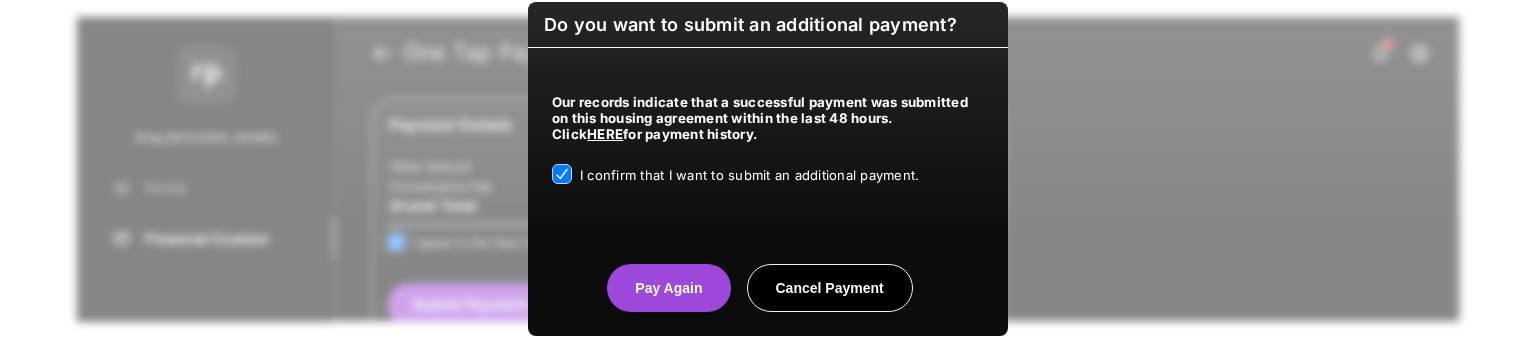 click on "Pay Again" at bounding box center (668, 288) 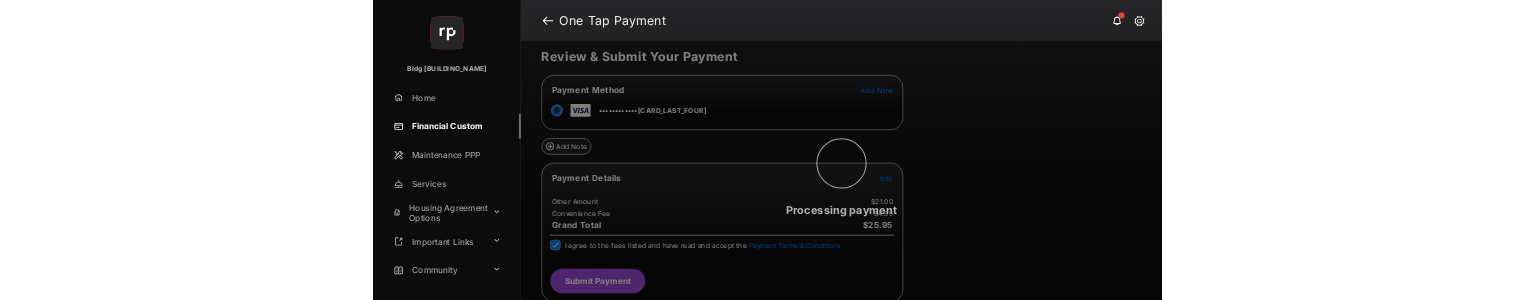 scroll, scrollTop: 0, scrollLeft: 0, axis: both 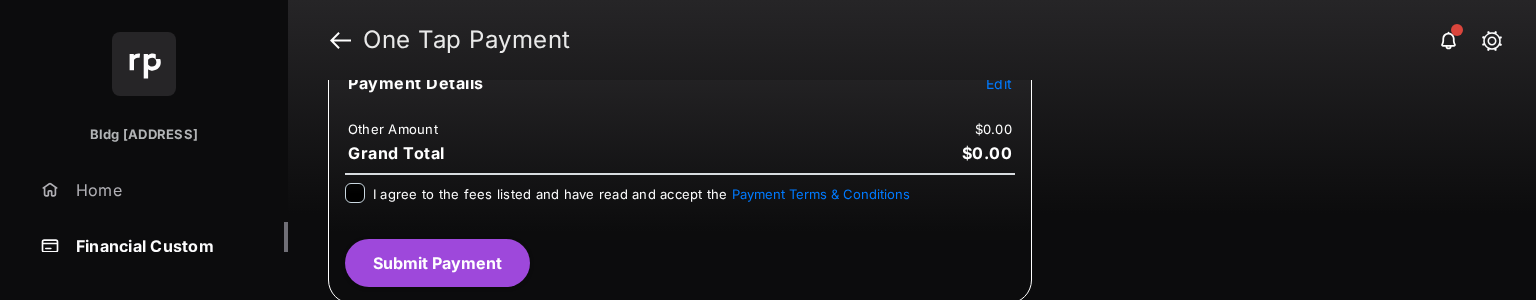 click on "I agree to the fees listed and have read and accept the   Payment Terms & Conditions" at bounding box center (641, 194) 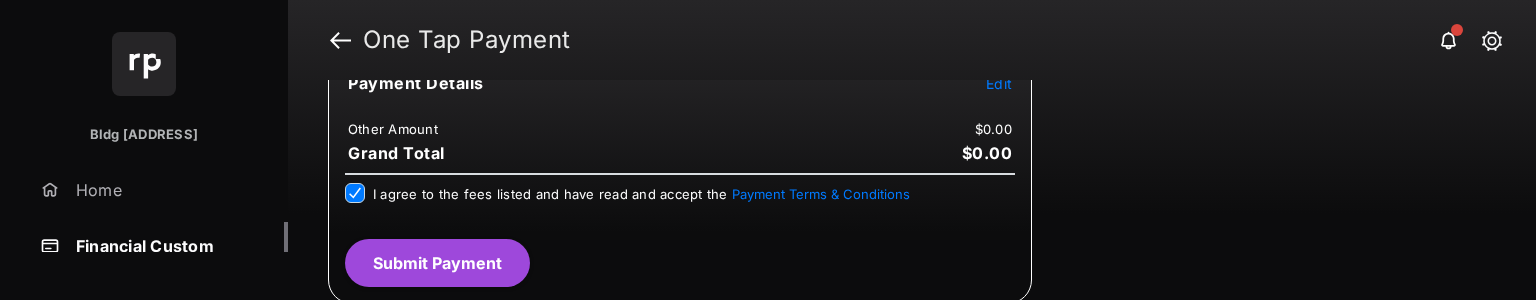 scroll, scrollTop: 172, scrollLeft: 0, axis: vertical 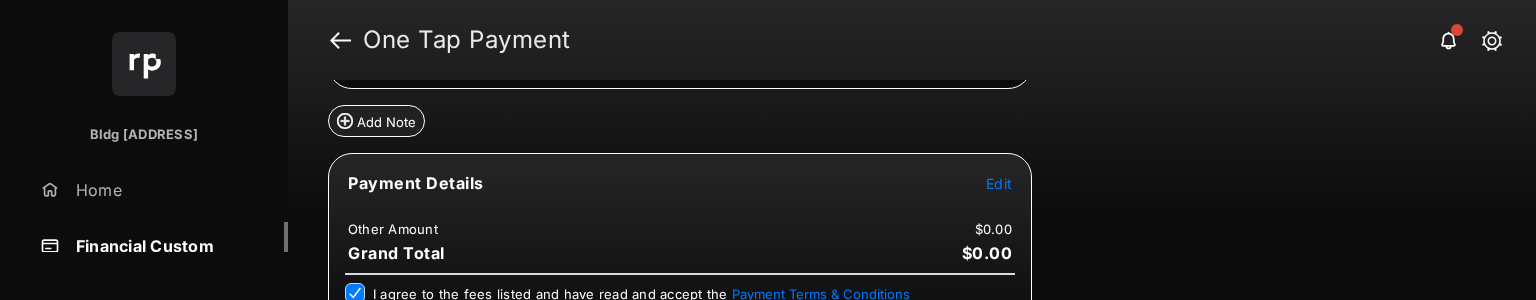 click on "Edit" at bounding box center (999, 183) 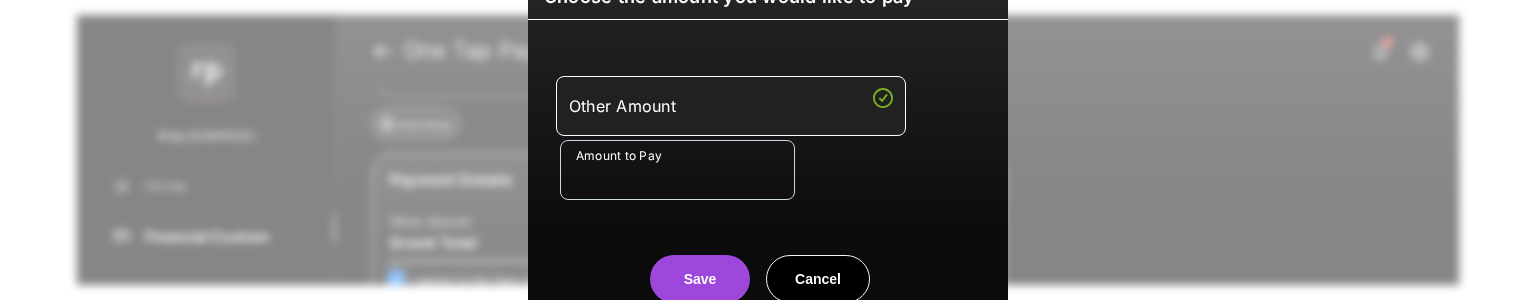 click on "Amount to Pay" at bounding box center (677, 170) 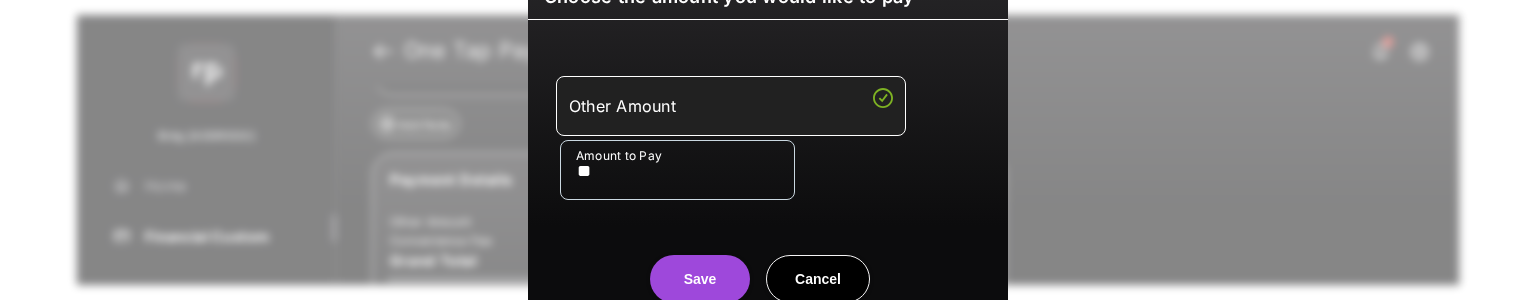 type on "**" 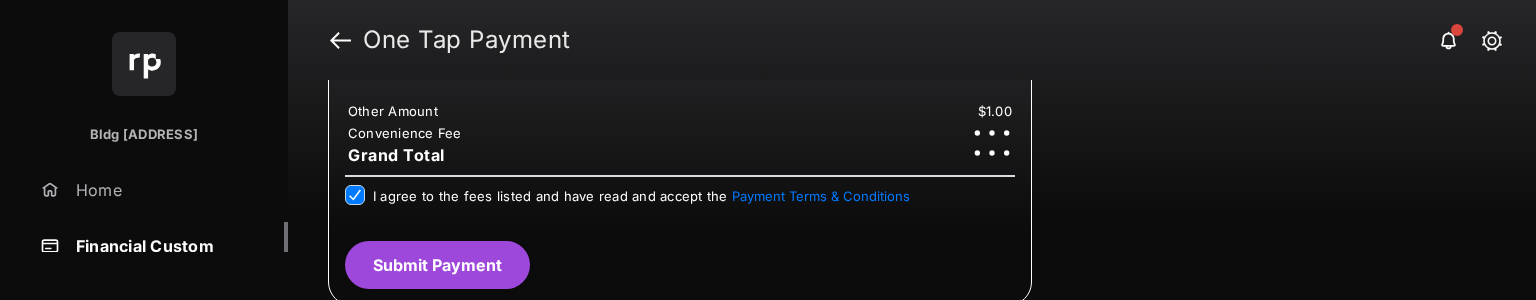 scroll, scrollTop: 292, scrollLeft: 0, axis: vertical 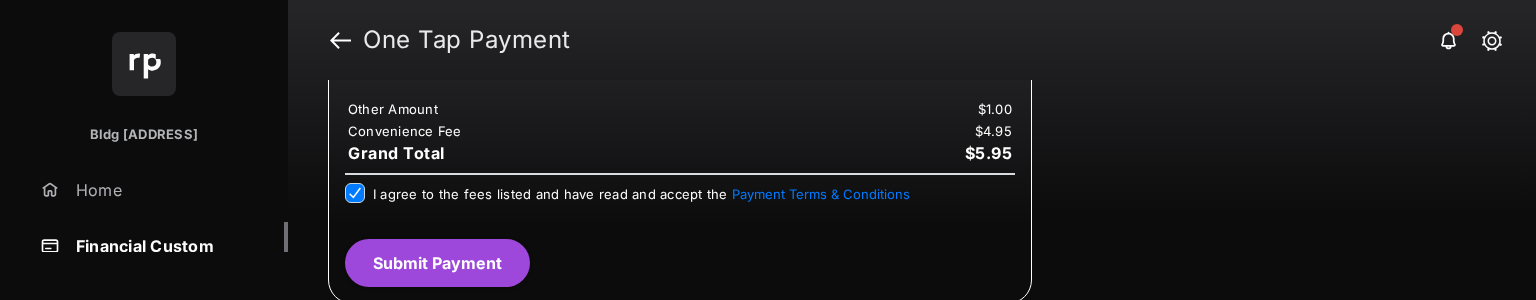 click on "Submit Payment" at bounding box center (437, 263) 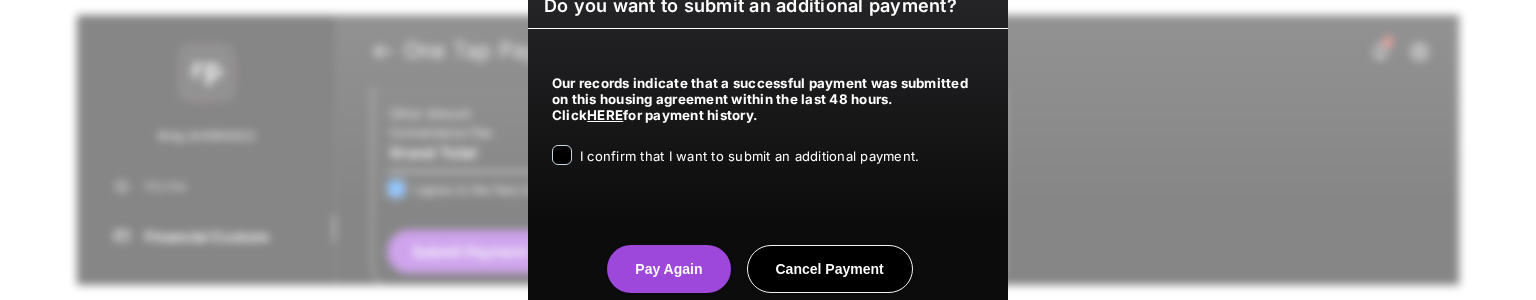 click on "I confirm that I want to submit an additional payment." at bounding box center [749, 157] 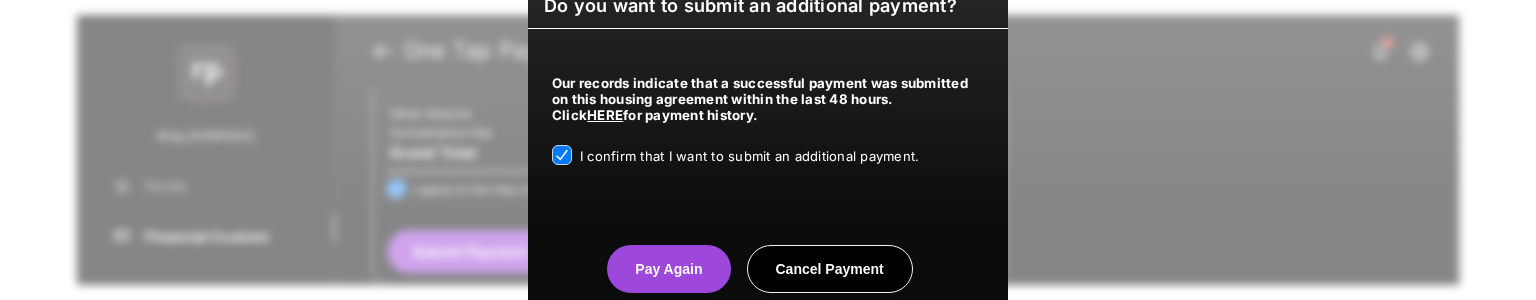 click on "Pay Again" at bounding box center (668, 269) 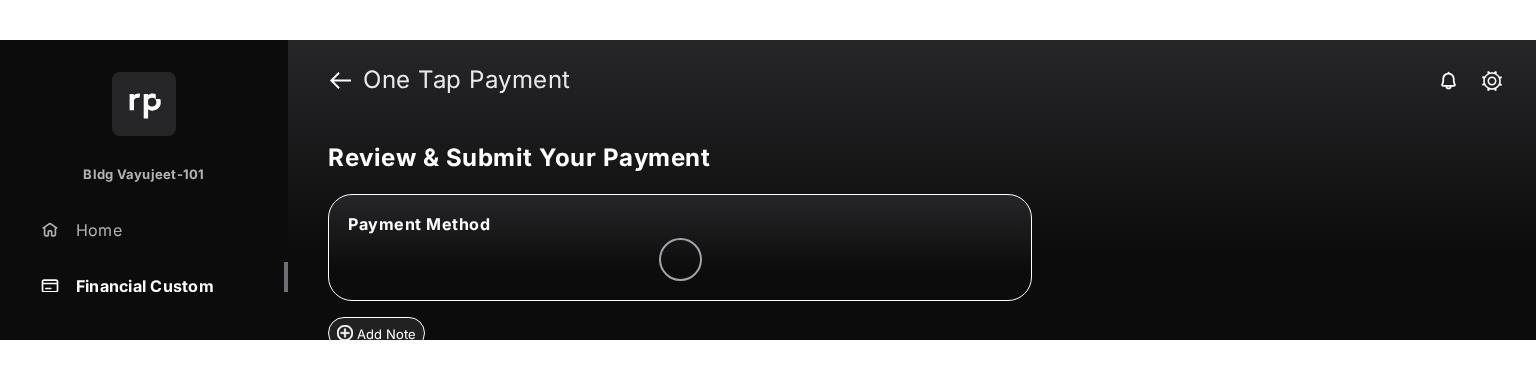 scroll, scrollTop: 0, scrollLeft: 0, axis: both 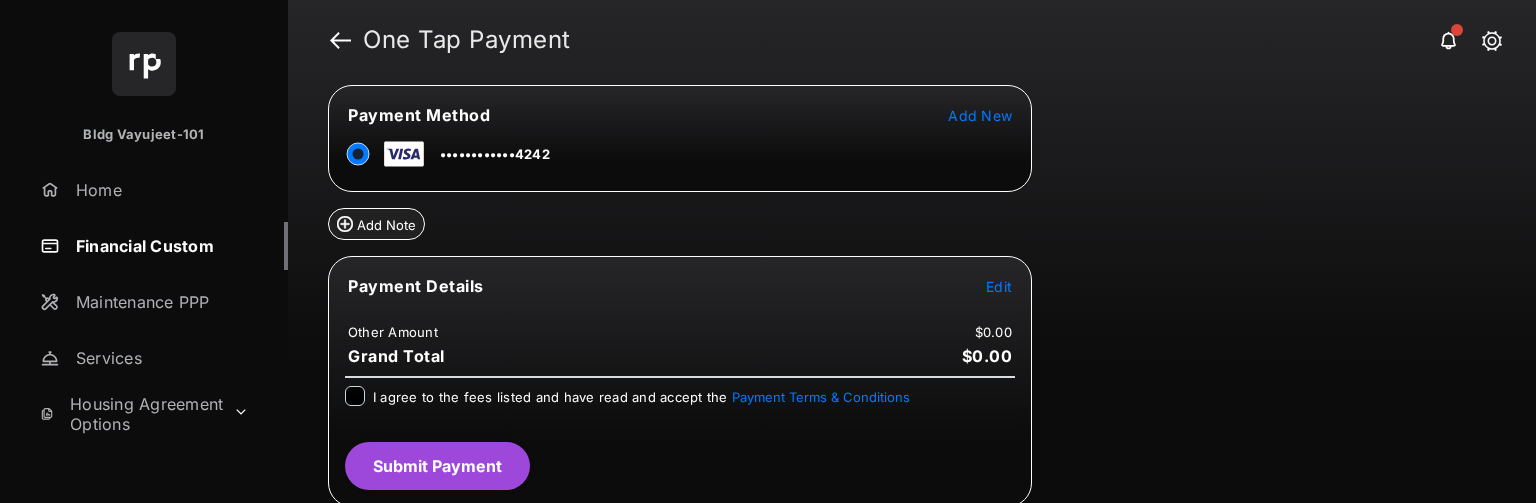 click on "Edit" at bounding box center [999, 286] 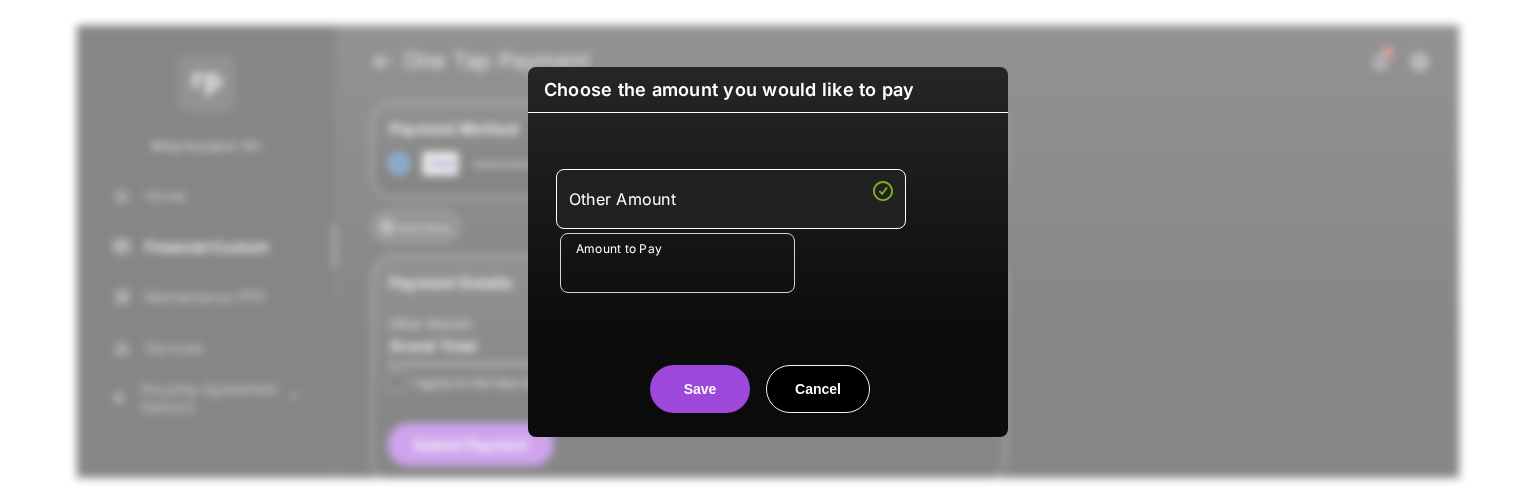 click on "Amount to Pay" at bounding box center [677, 263] 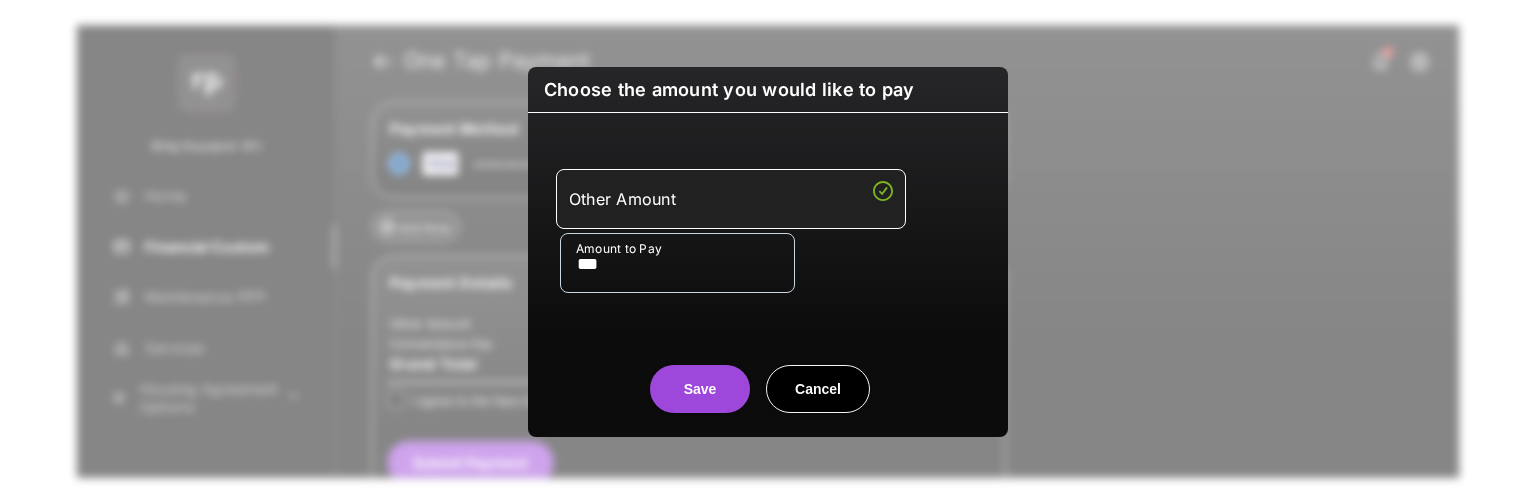 type on "***" 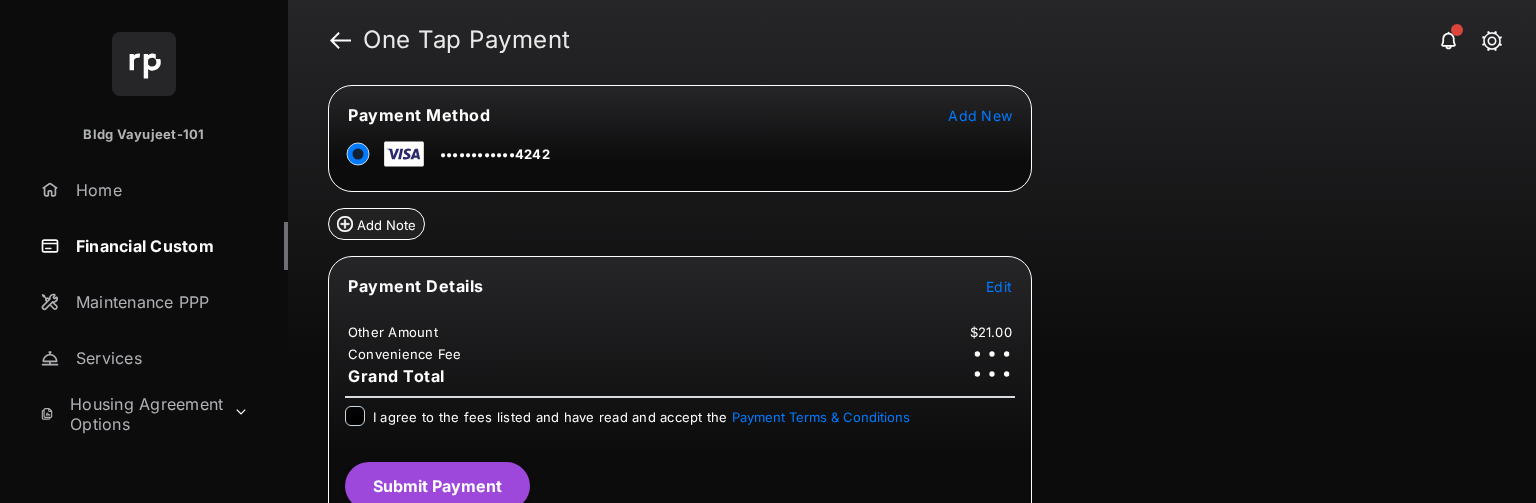 click on "I agree to the fees listed and have read and accept the   Payment Terms & Conditions" at bounding box center (641, 417) 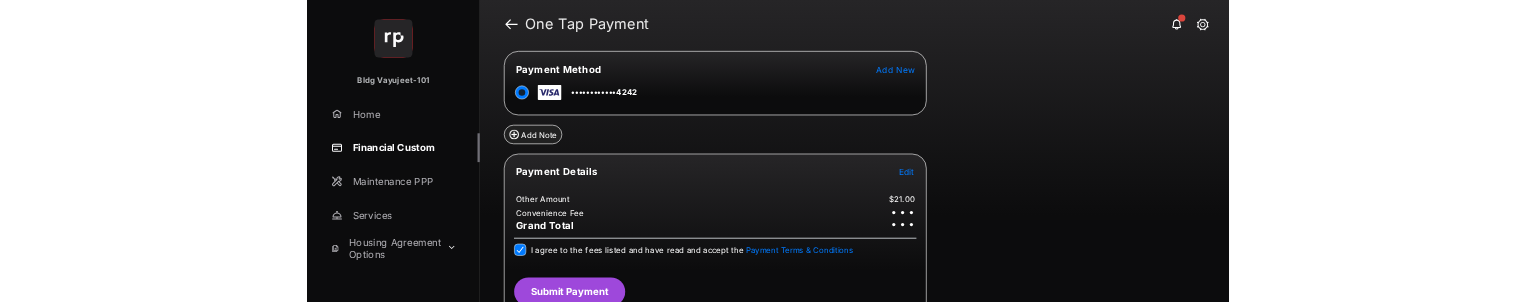 scroll, scrollTop: 88, scrollLeft: 0, axis: vertical 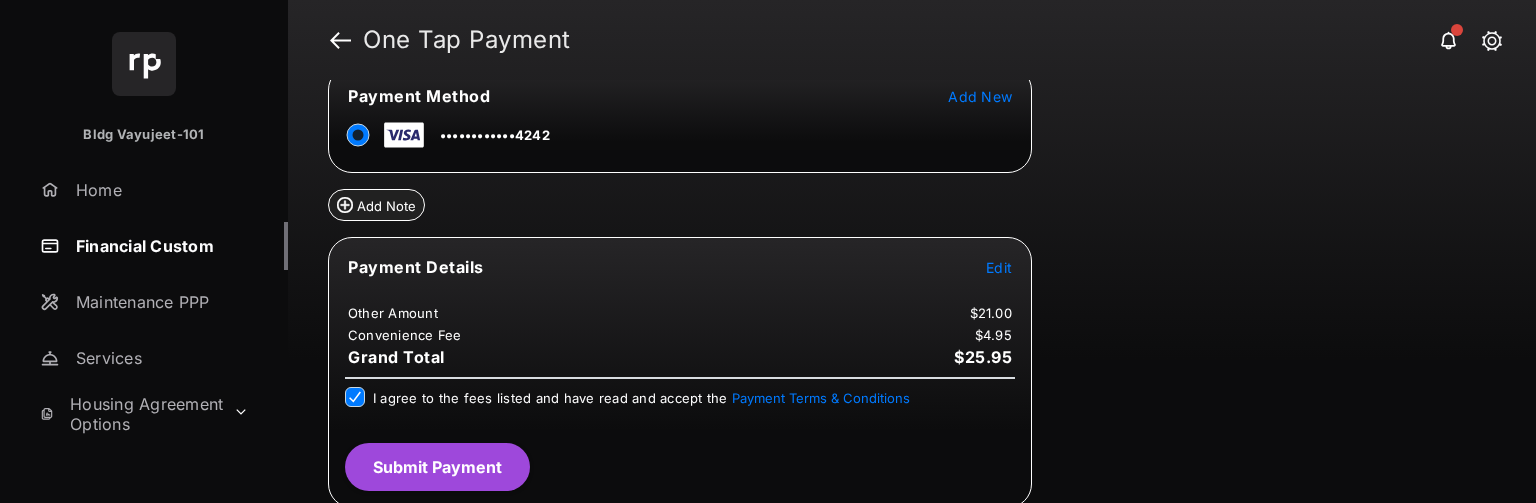 click on "Submit Payment" at bounding box center [437, 467] 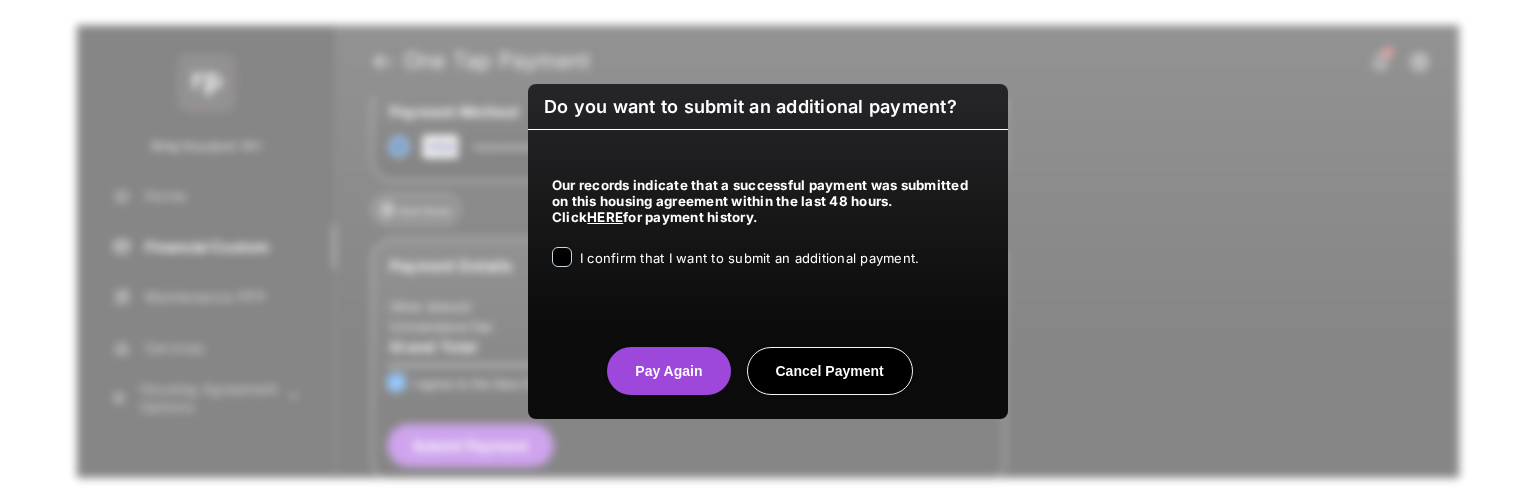 click on "I confirm that I want to submit an additional payment." at bounding box center (749, 258) 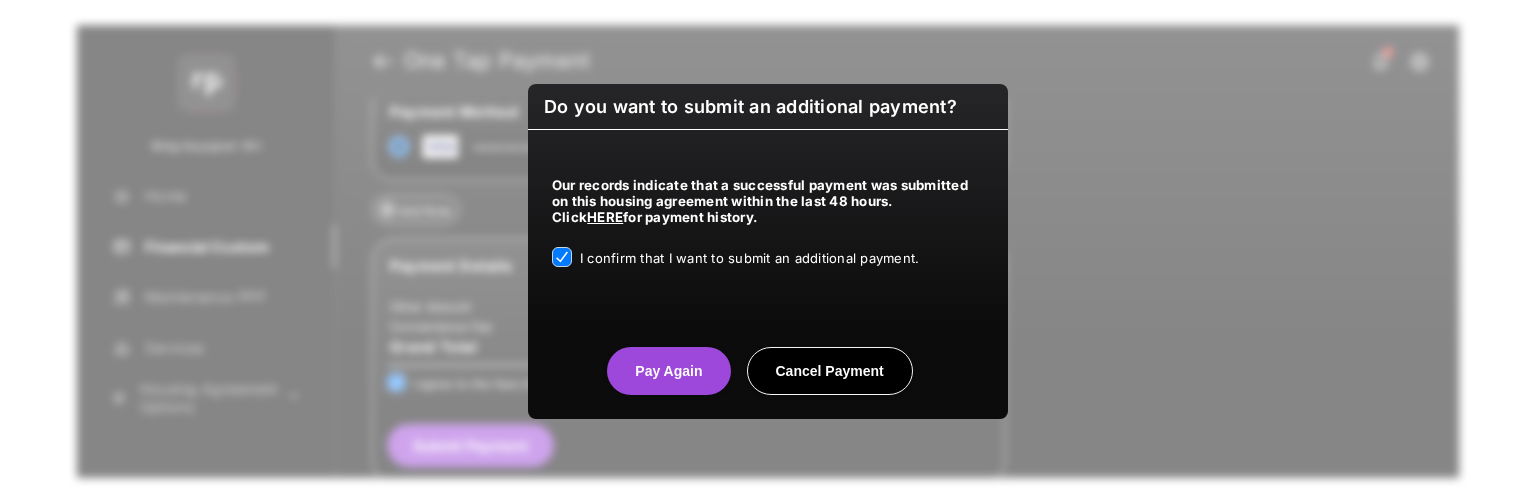 drag, startPoint x: 699, startPoint y: 366, endPoint x: 740, endPoint y: 378, distance: 42.72002 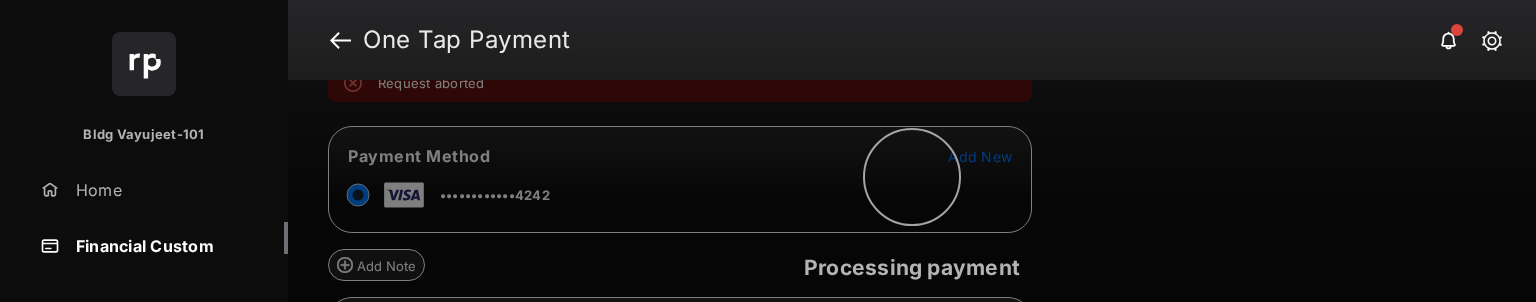 scroll, scrollTop: 0, scrollLeft: 0, axis: both 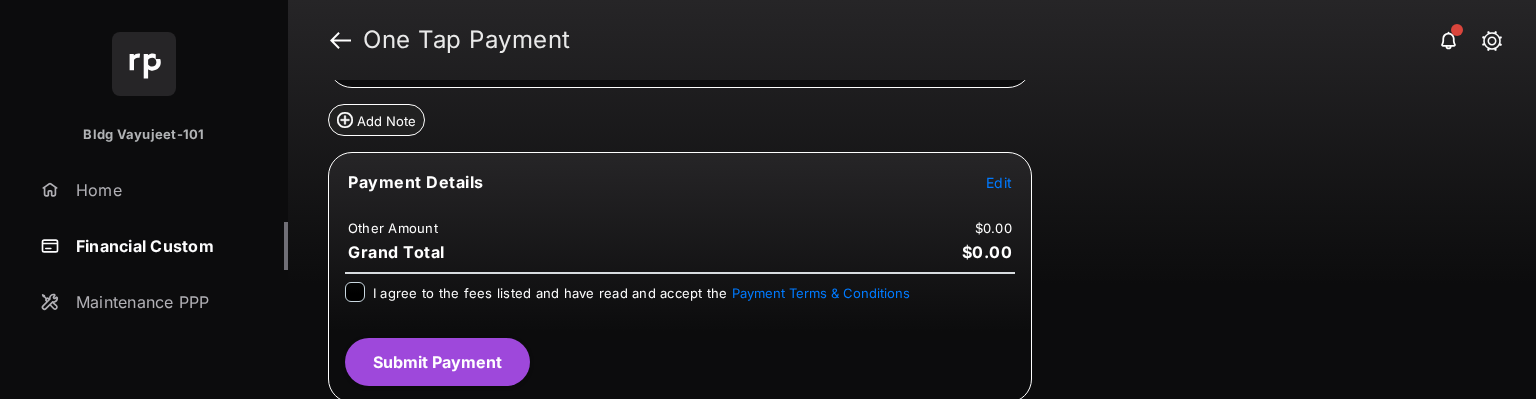 click on "Edit" at bounding box center (999, 182) 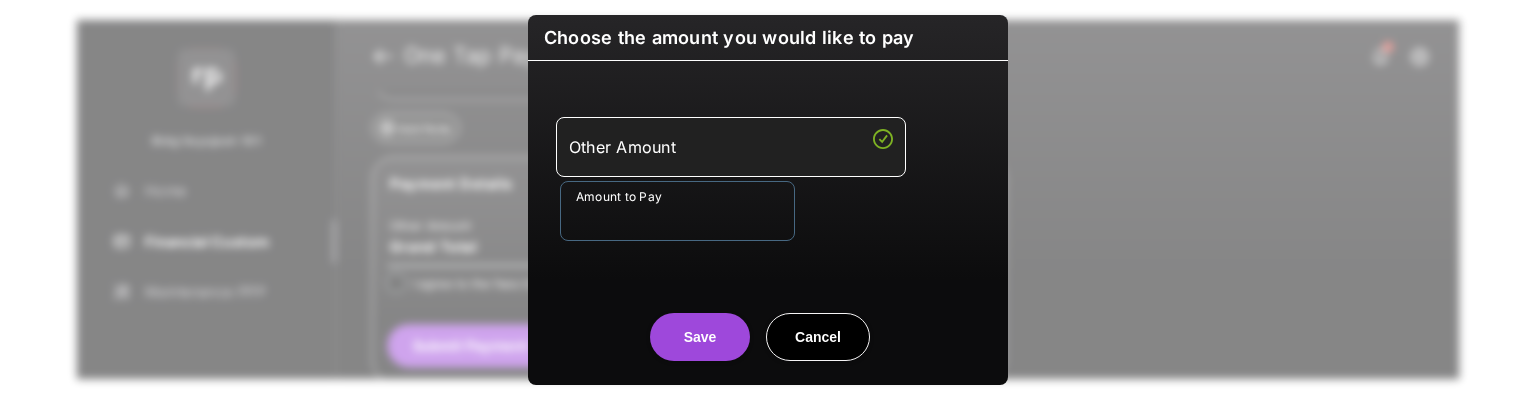 click on "Amount to Pay" at bounding box center (677, 211) 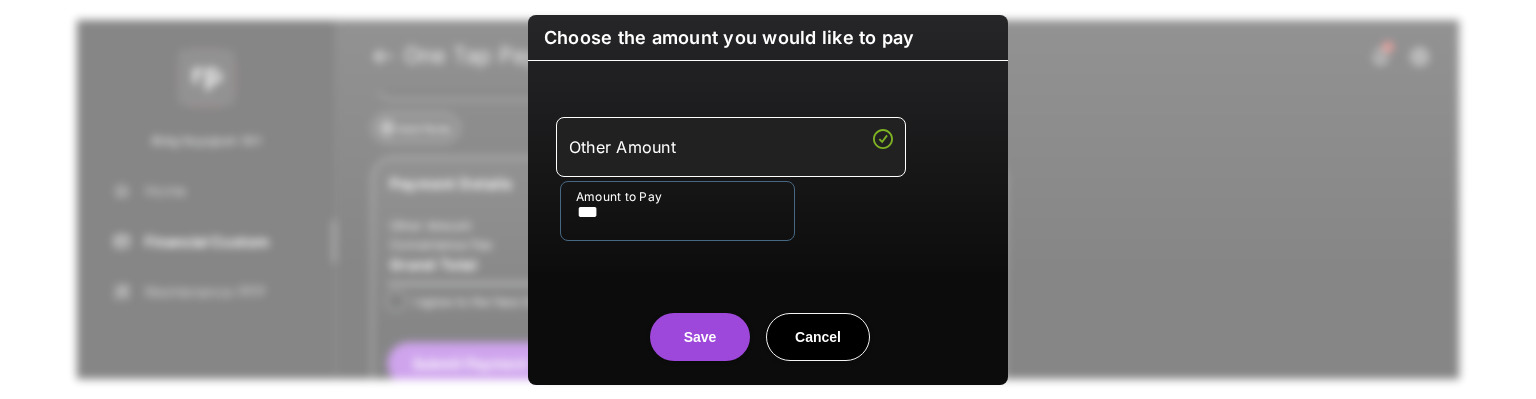 type on "***" 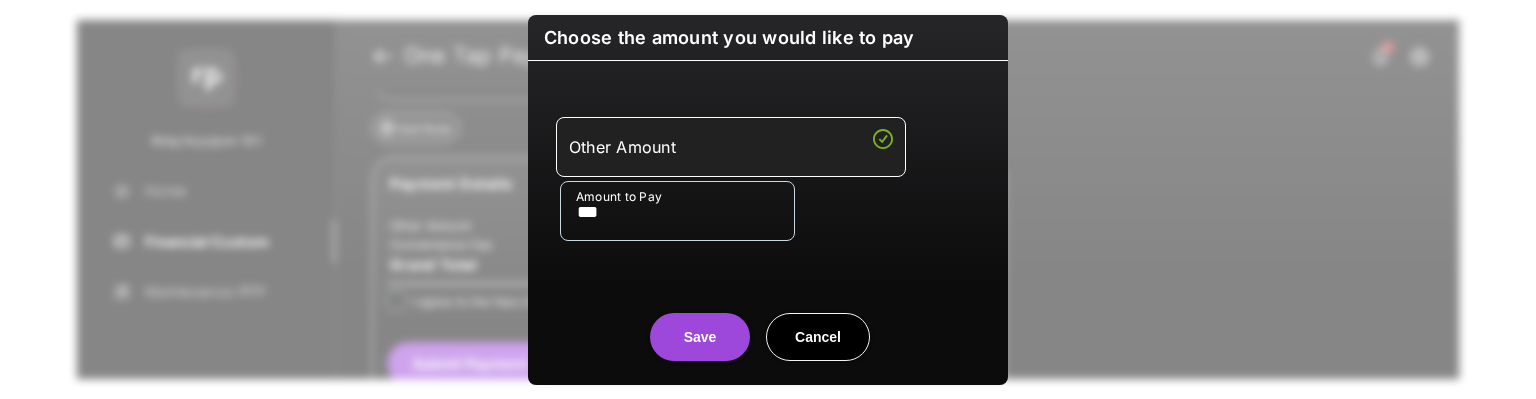 click on "Other Amount Amount to Pay ***" at bounding box center [768, 179] 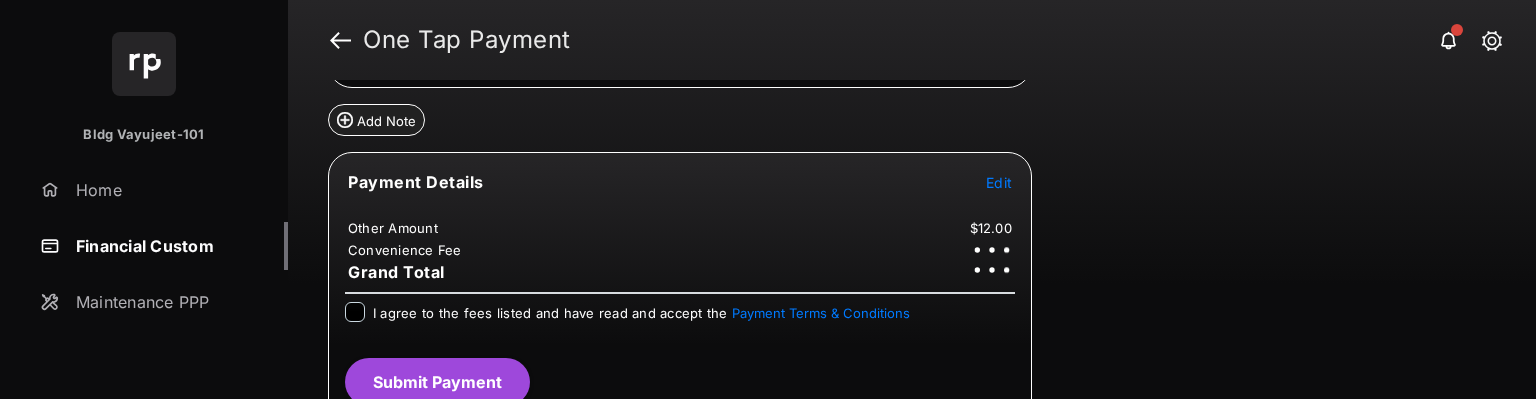 click on "I agree to the fees listed and have read and accept the   Payment Terms & Conditions" at bounding box center (641, 313) 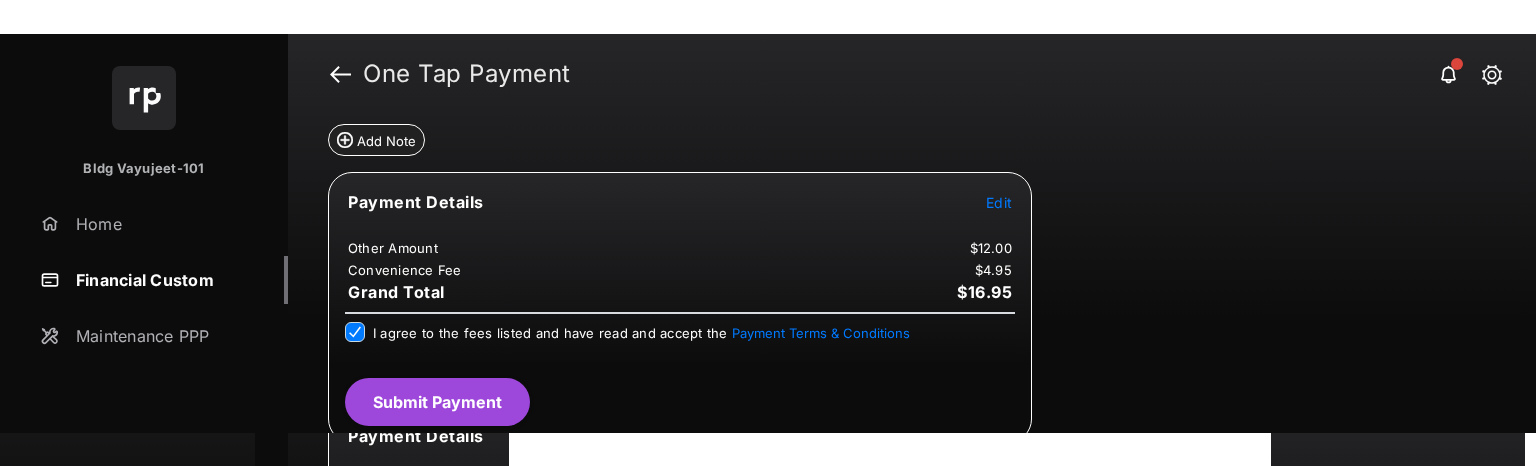 scroll, scrollTop: 192, scrollLeft: 0, axis: vertical 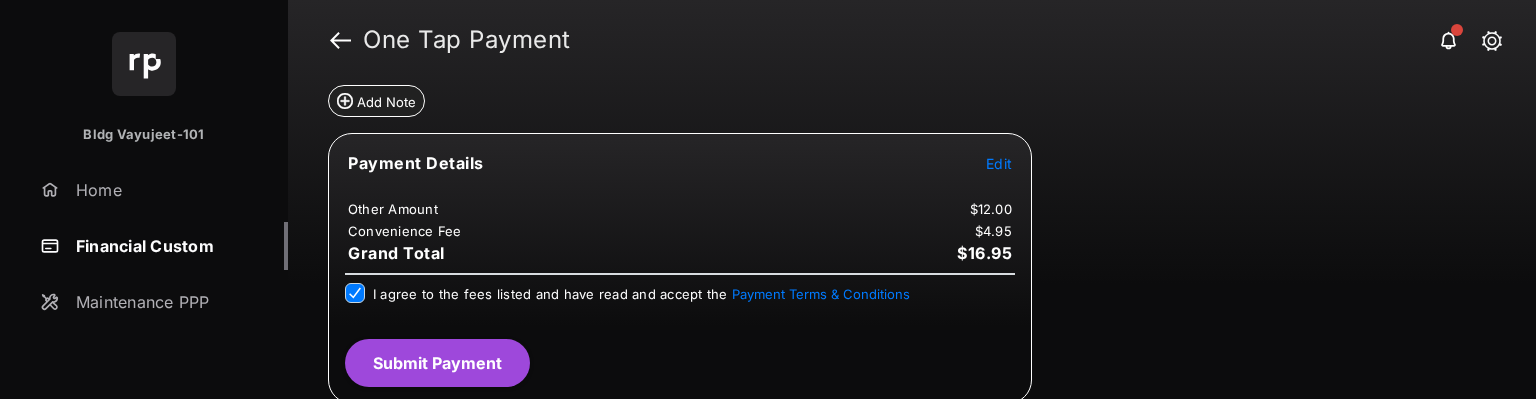 click on "Submit Payment" at bounding box center (437, 363) 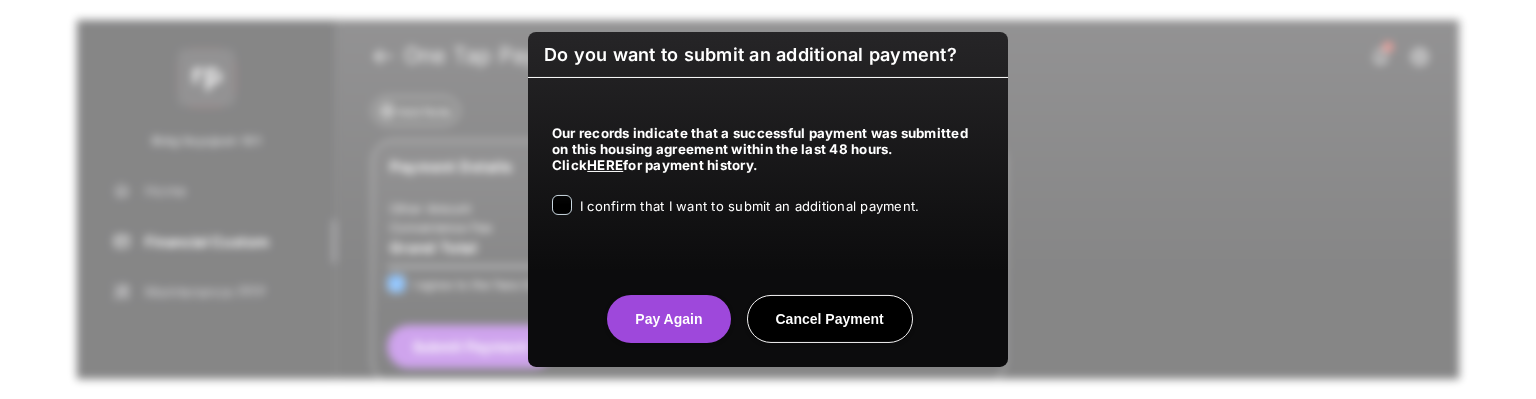 click on "I confirm that I want to submit an additional payment." at bounding box center [749, 206] 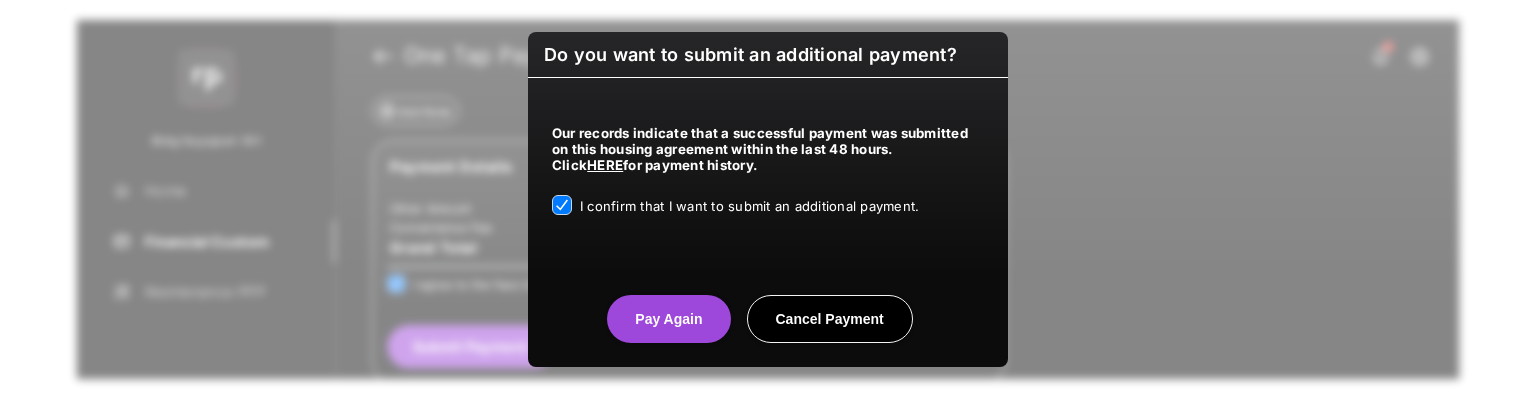click on "Pay Again" at bounding box center [668, 319] 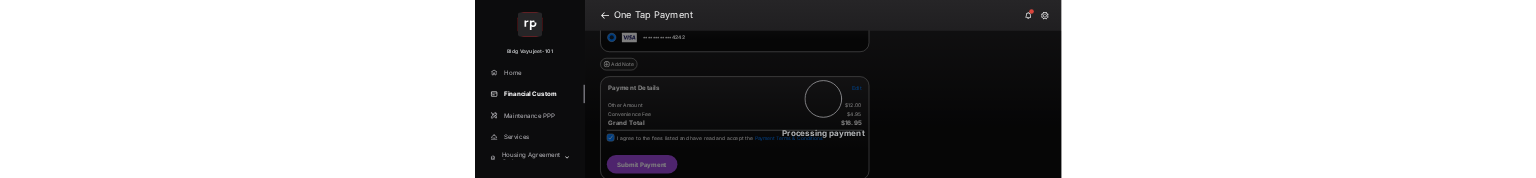 scroll, scrollTop: 192, scrollLeft: 0, axis: vertical 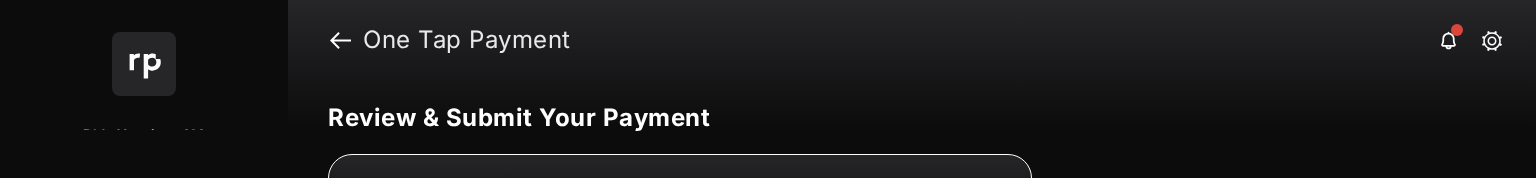 drag, startPoint x: 35, startPoint y: 169, endPoint x: 380, endPoint y: 137, distance: 346.48087 